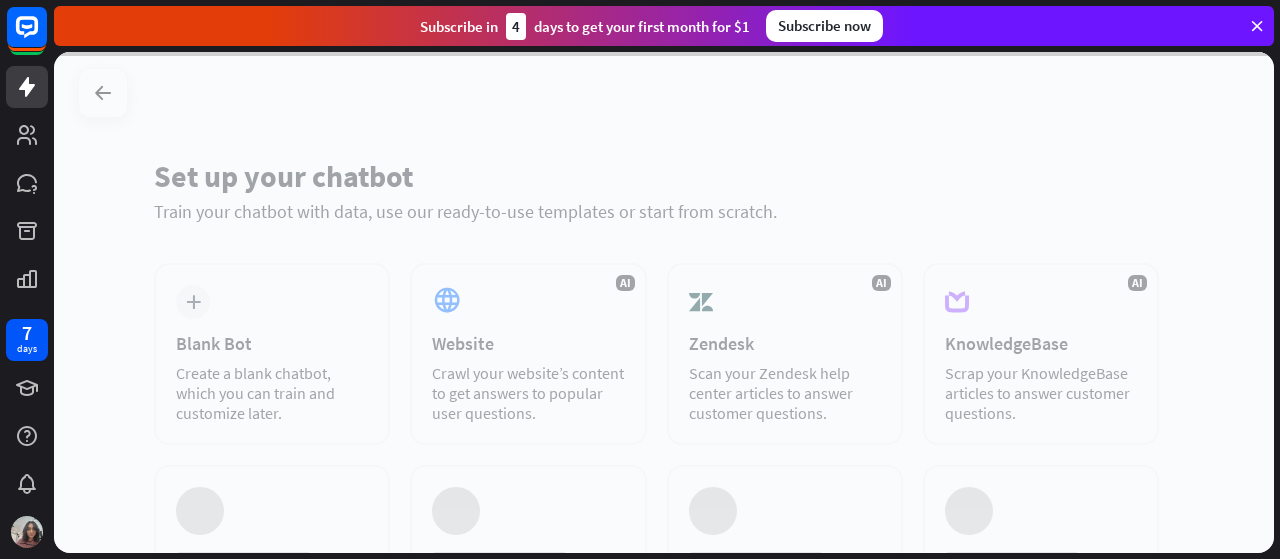 scroll, scrollTop: 0, scrollLeft: 0, axis: both 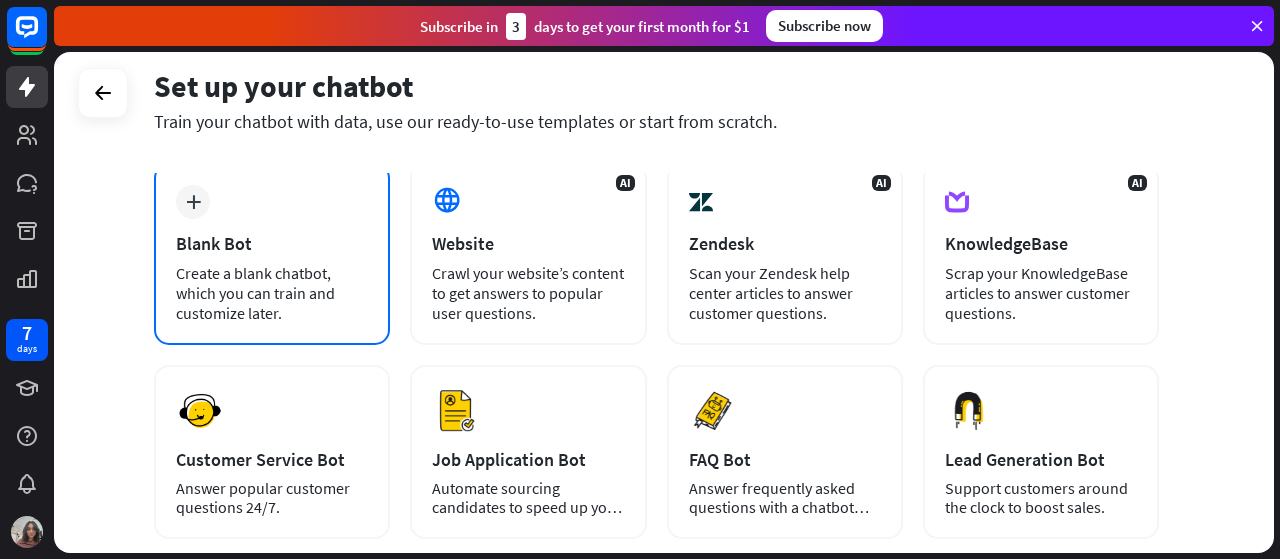 click on "Create a blank chatbot, which you can train and
customize later." at bounding box center [272, 293] 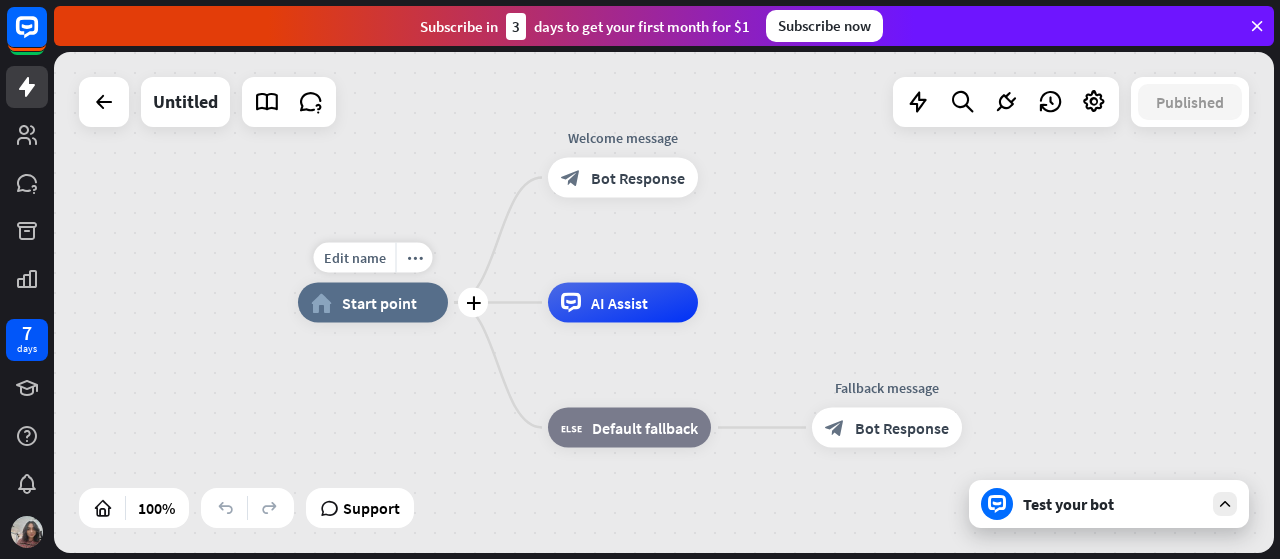 click on "home_2   Start point" at bounding box center [373, 303] 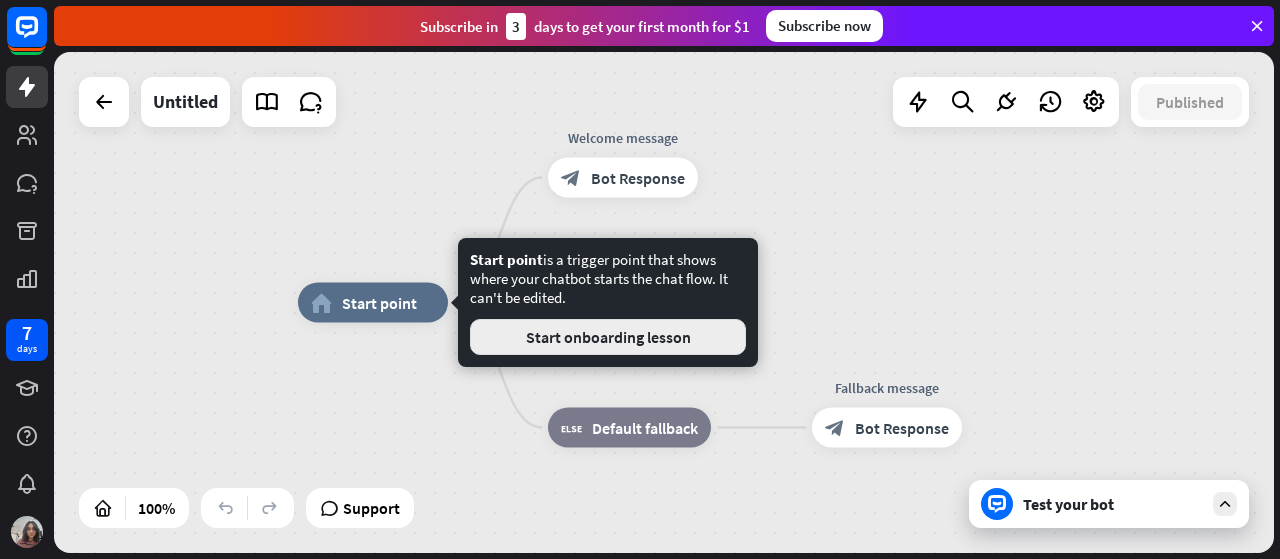 click on "Start onboarding lesson" at bounding box center (608, 337) 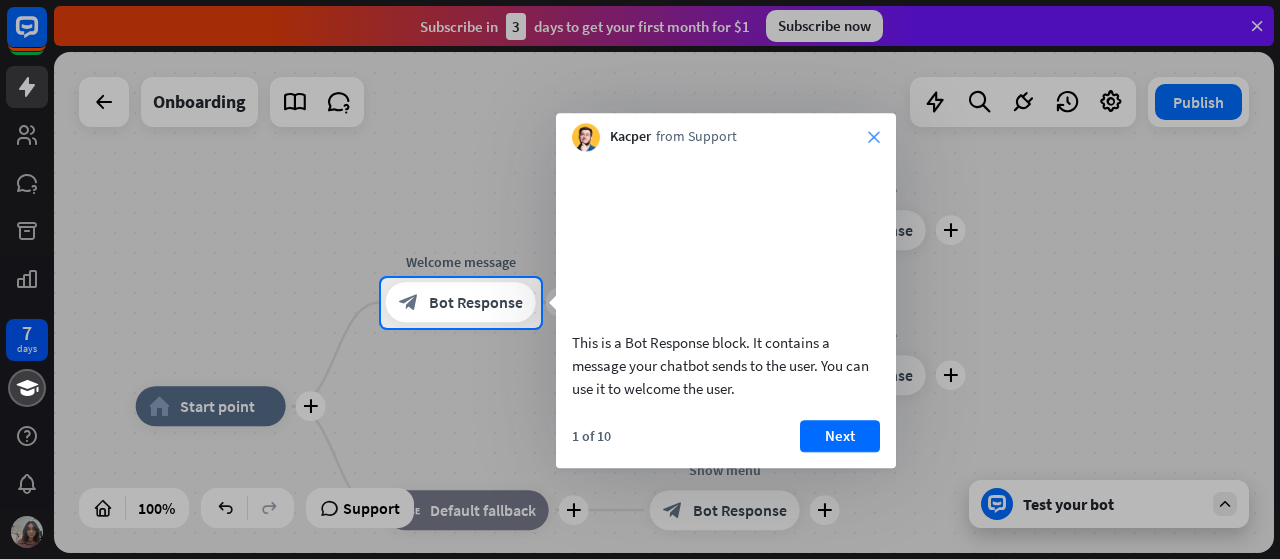 click on "close" at bounding box center (874, 137) 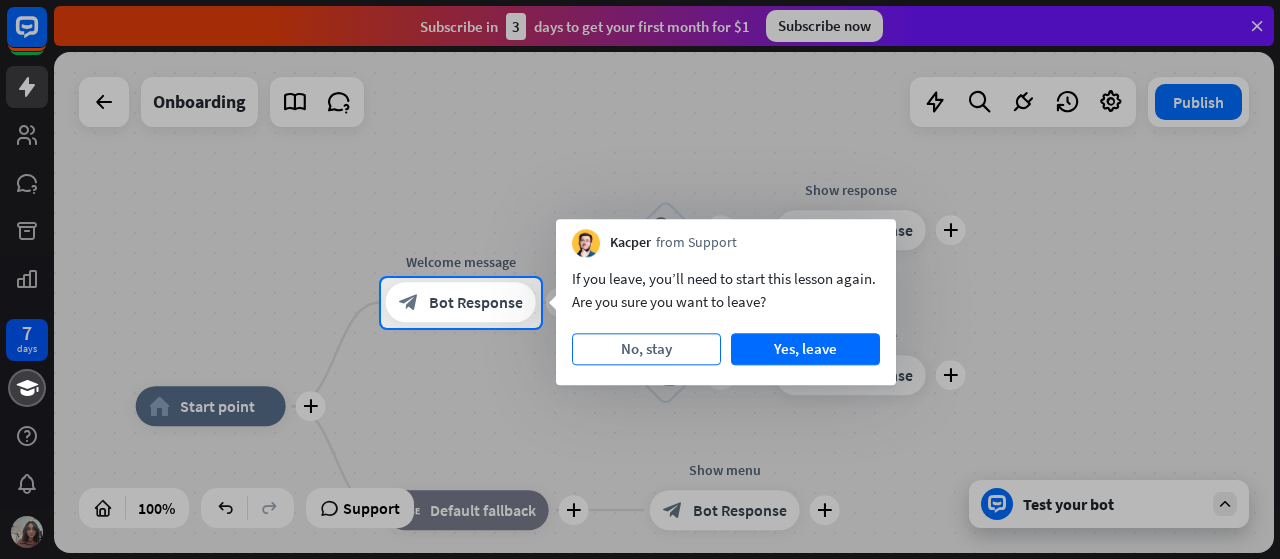 click on "No, stay" at bounding box center [646, 349] 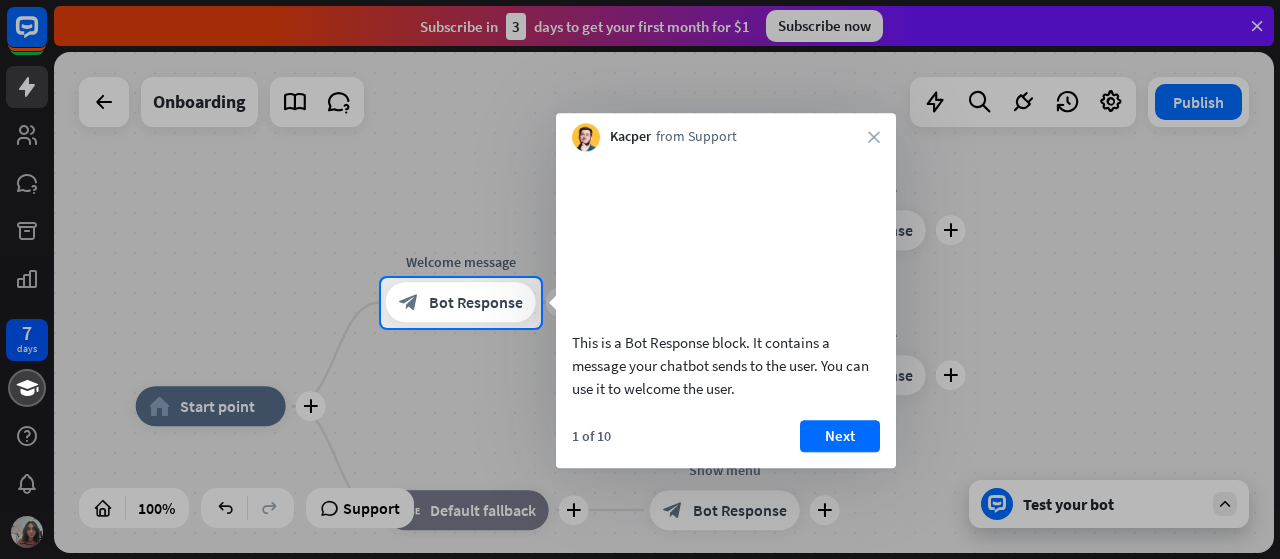click at bounding box center (640, 444) 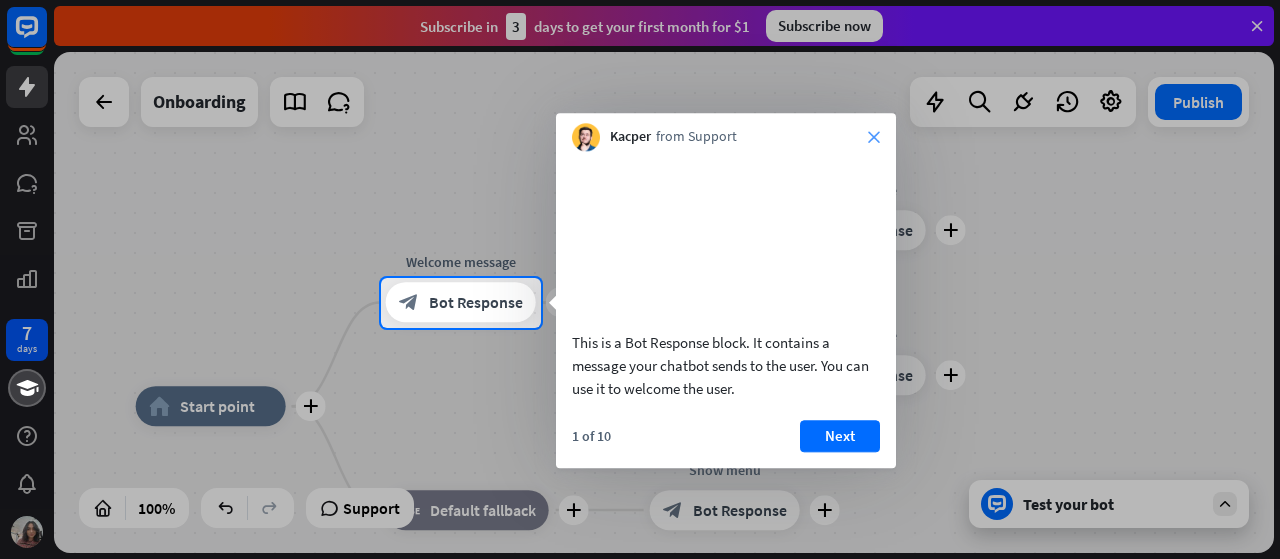 click on "close" at bounding box center (874, 137) 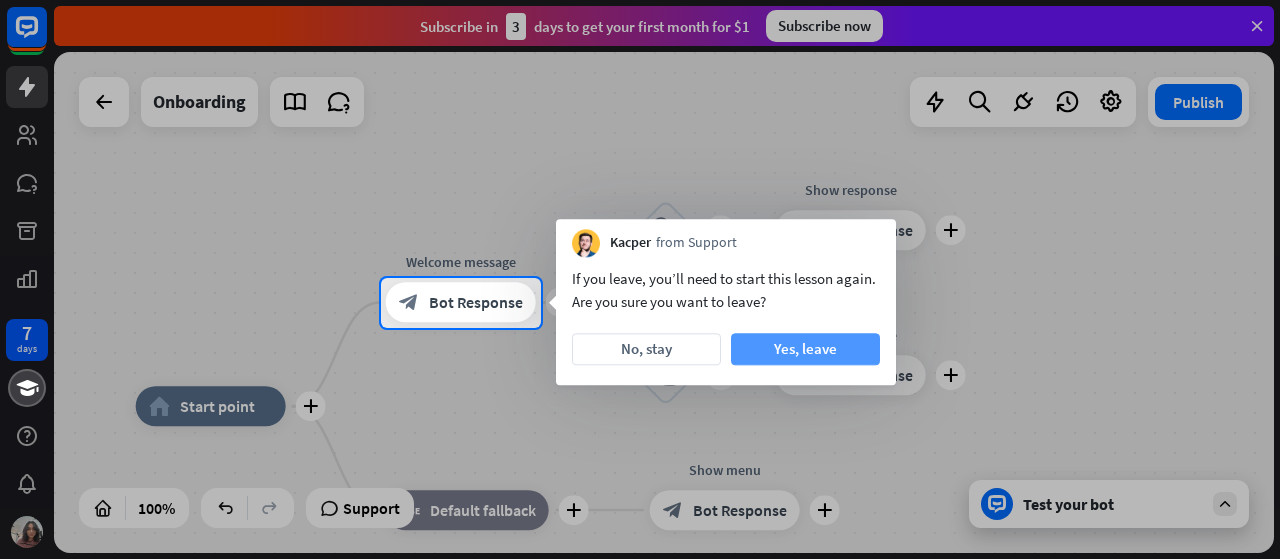 click on "Yes, leave" at bounding box center [805, 349] 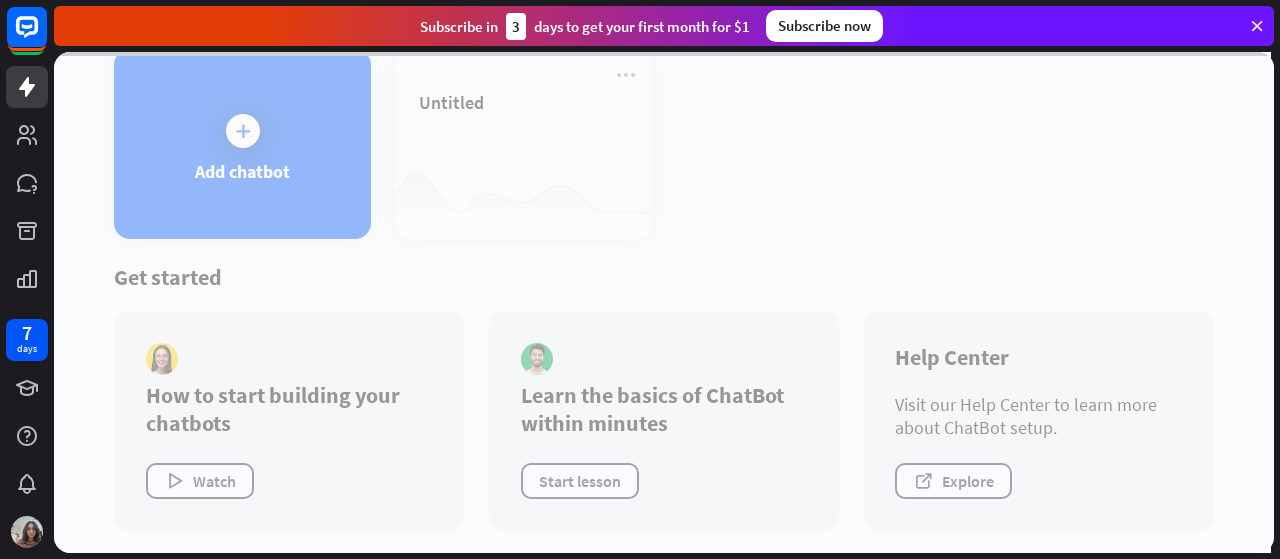 scroll, scrollTop: 118, scrollLeft: 0, axis: vertical 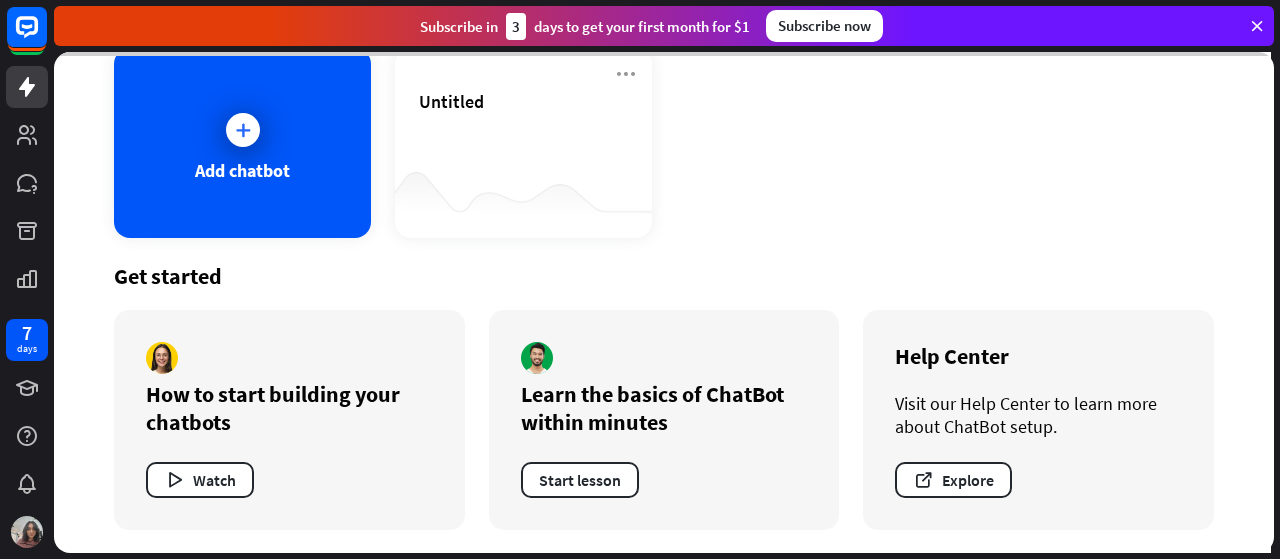 click at bounding box center [664, 302] 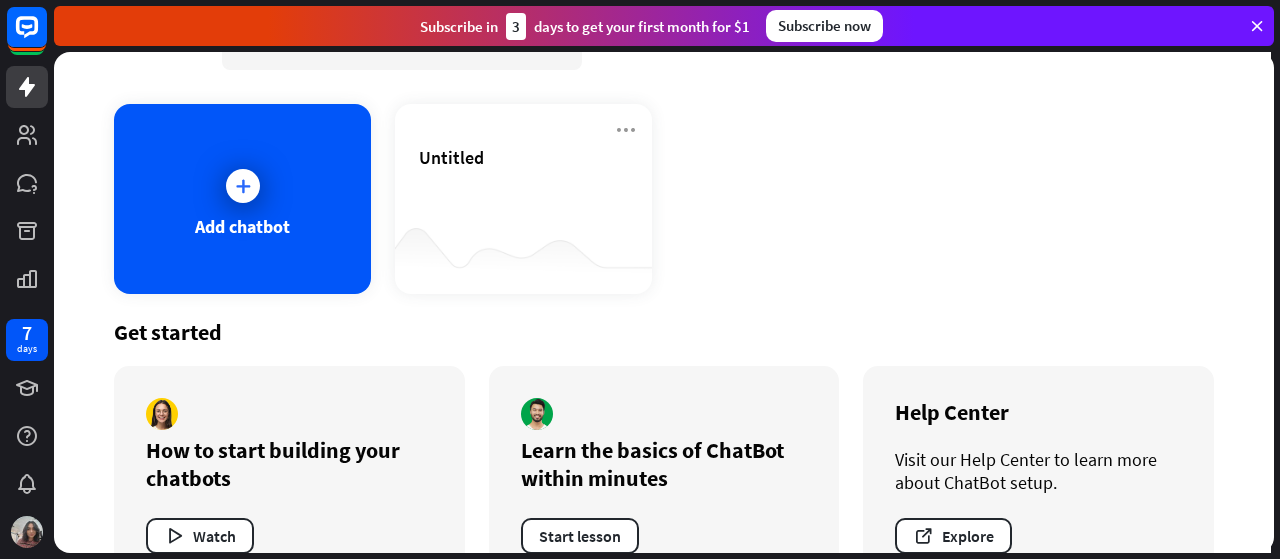 scroll, scrollTop: 18, scrollLeft: 0, axis: vertical 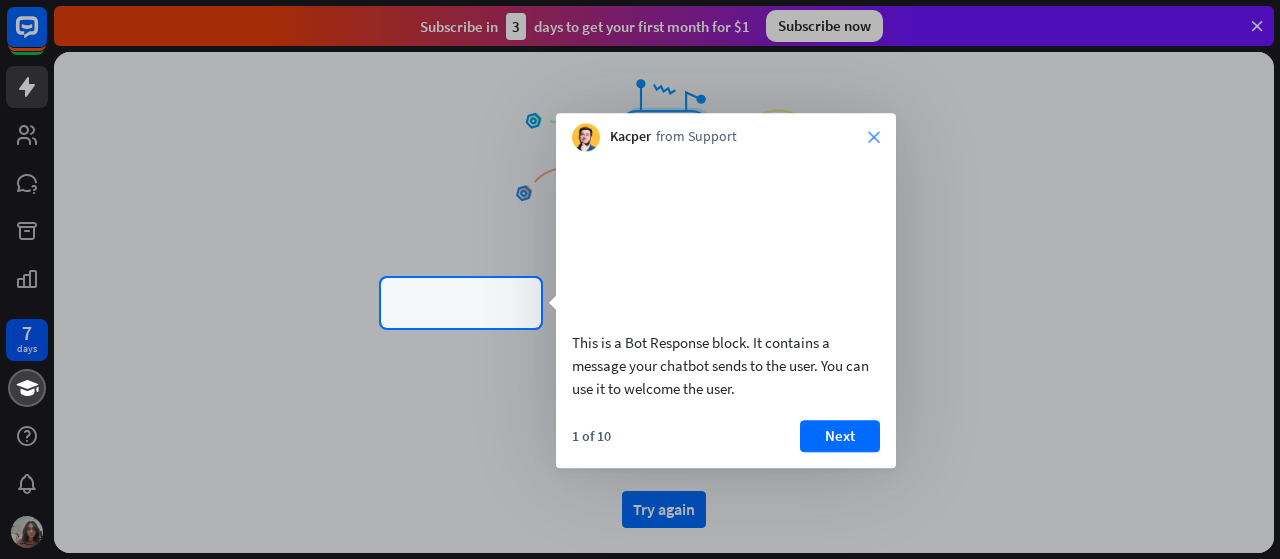 click on "close" at bounding box center (874, 137) 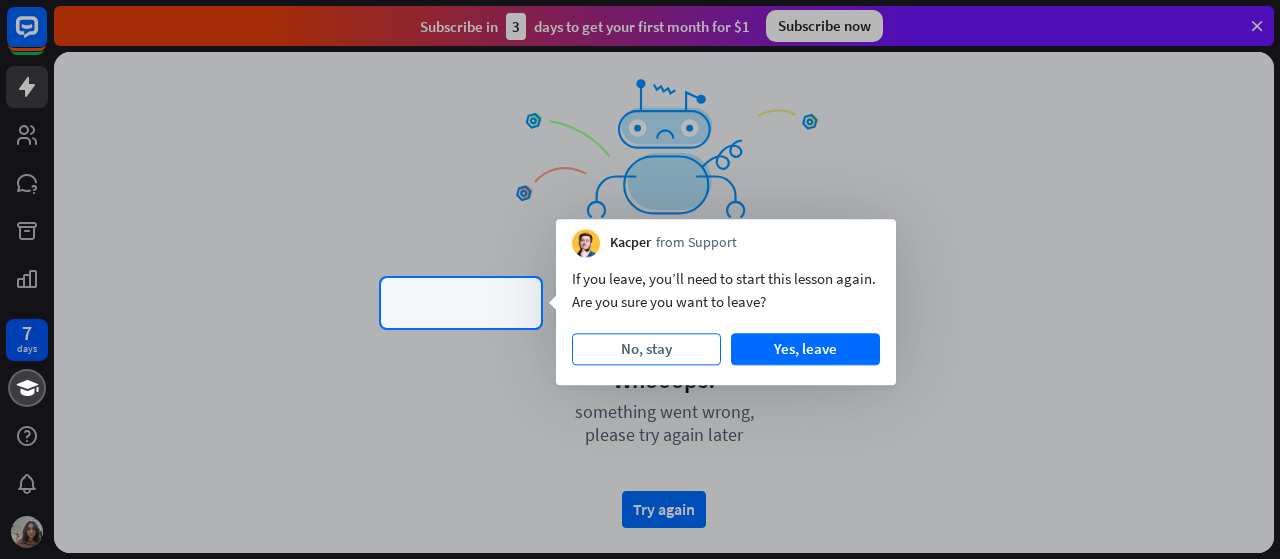 click on "No, stay" at bounding box center (646, 349) 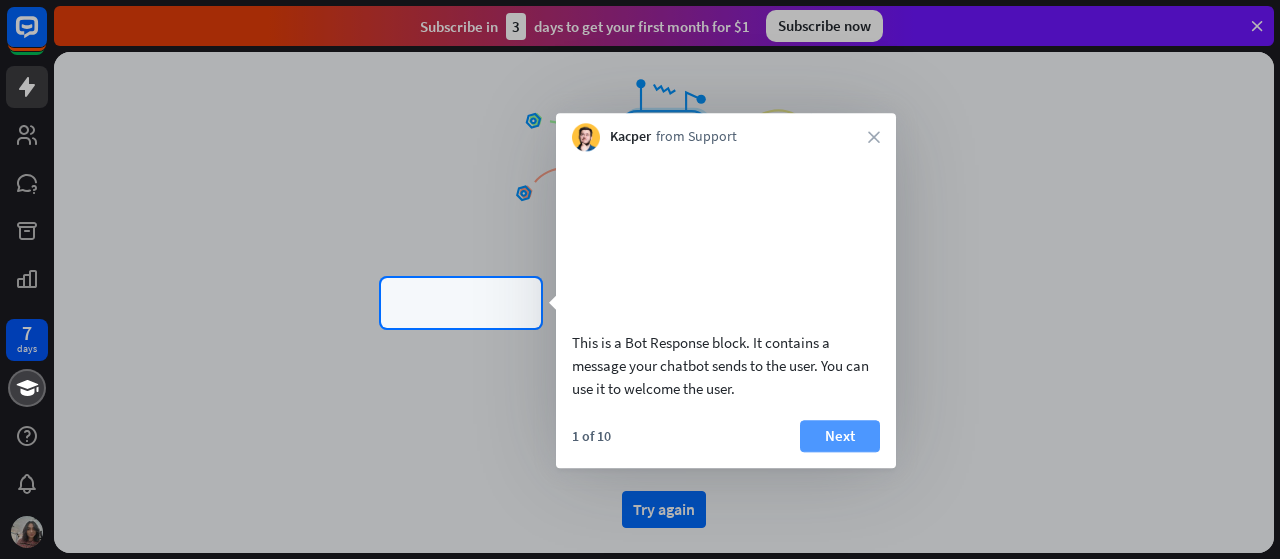 click on "Next" at bounding box center [840, 436] 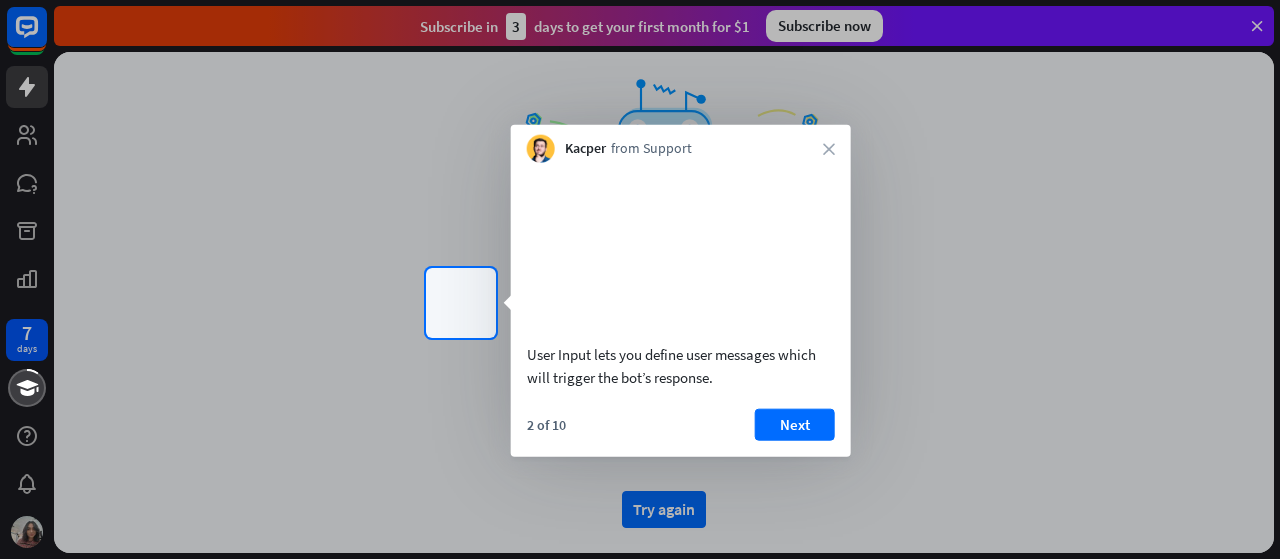 click on "2 of 10
Next" at bounding box center (681, 432) 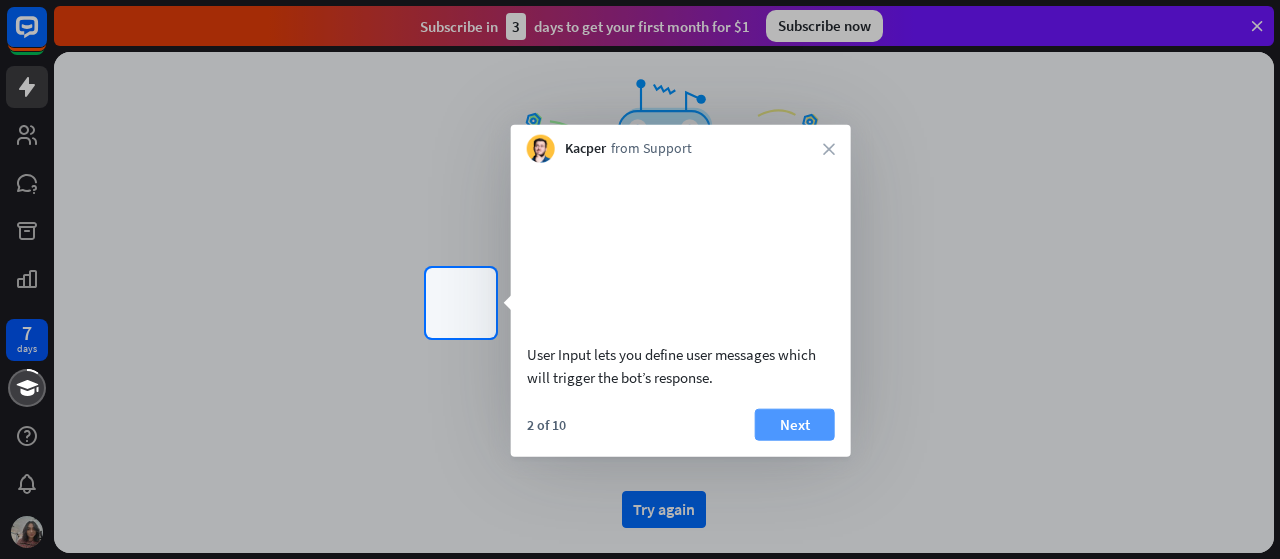 click on "Next" at bounding box center [795, 424] 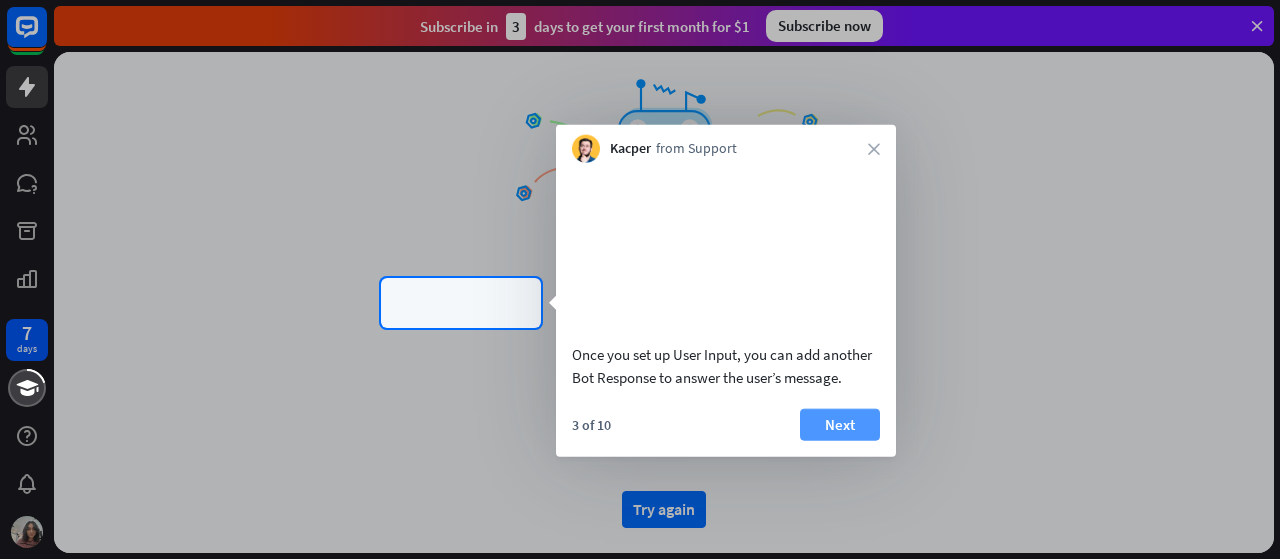 click on "Next" at bounding box center (840, 424) 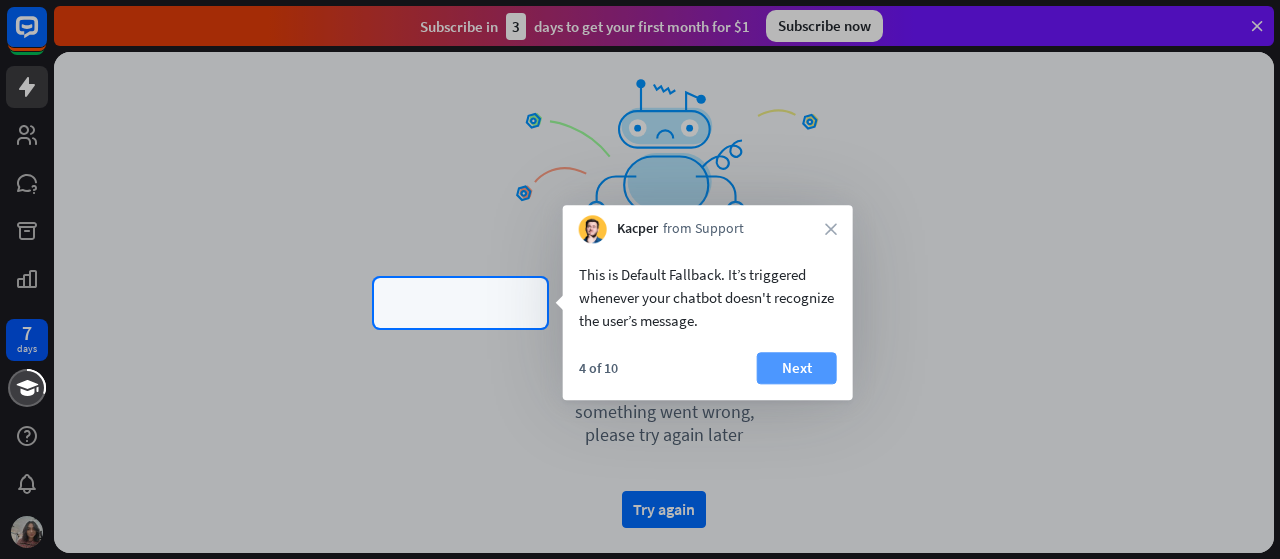 click on "Next" at bounding box center (797, 368) 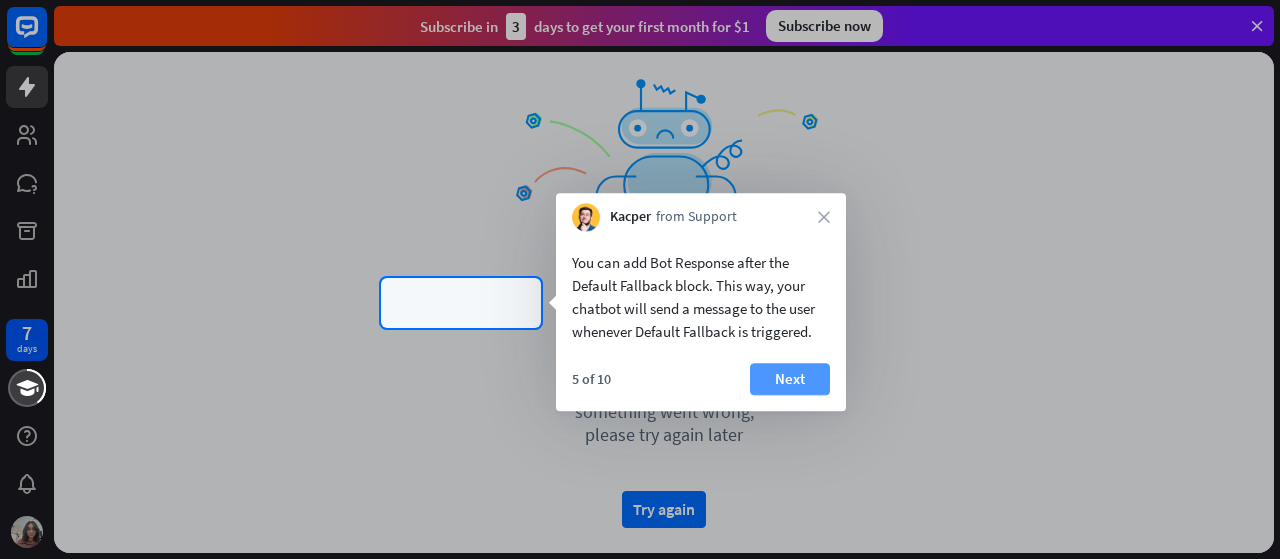 click on "Next" at bounding box center (790, 379) 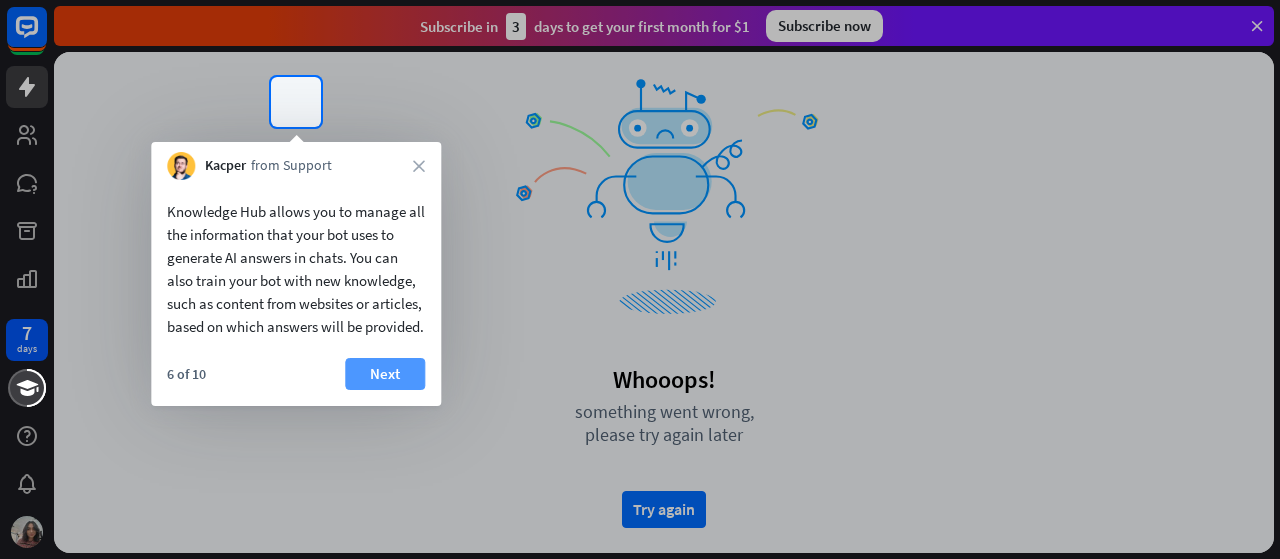 click on "Next" at bounding box center [385, 374] 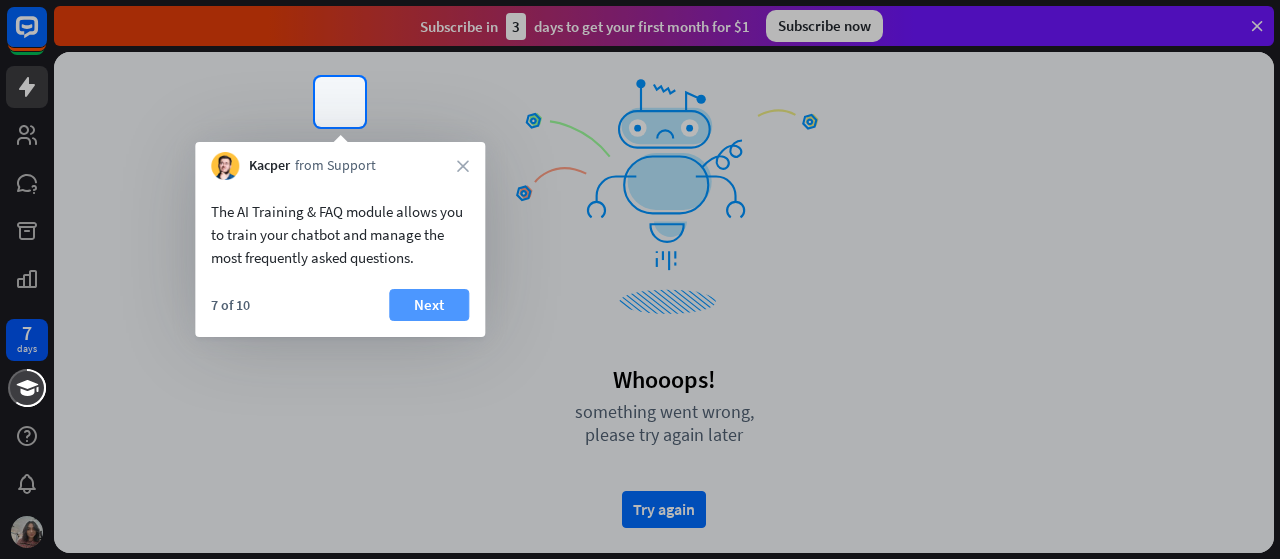 click on "Next" at bounding box center [429, 305] 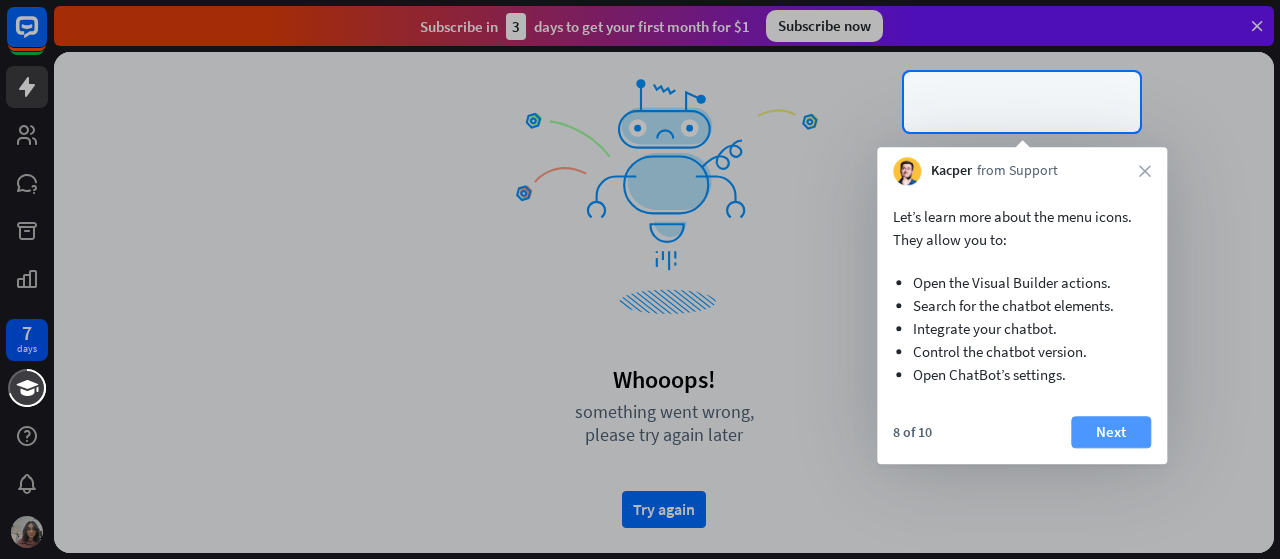 click on "Next" at bounding box center [1111, 432] 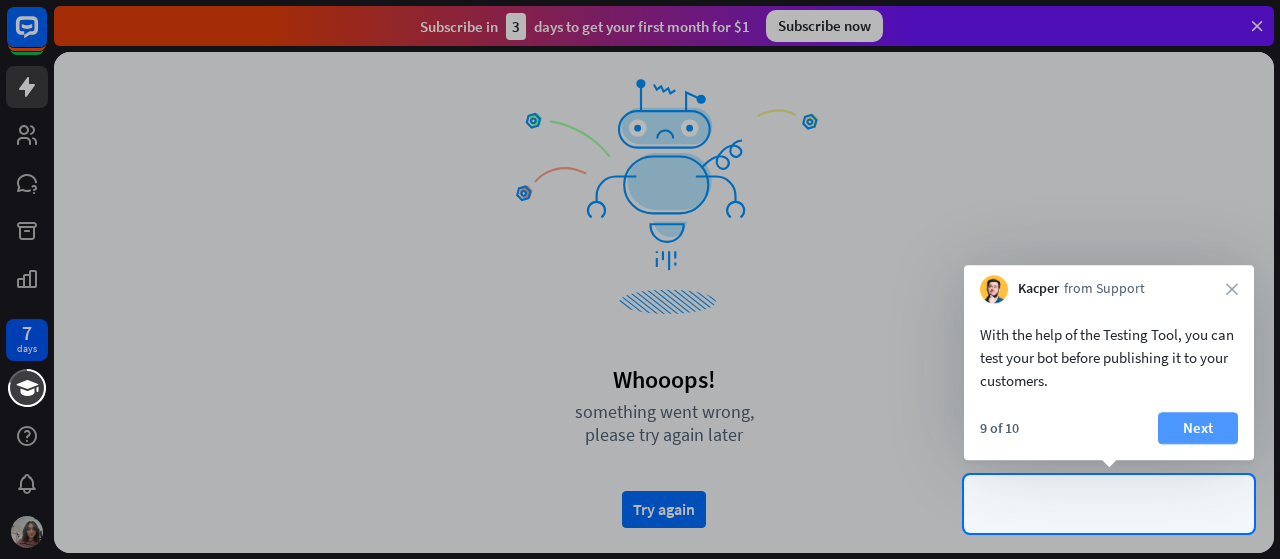 click on "Next" at bounding box center [1198, 428] 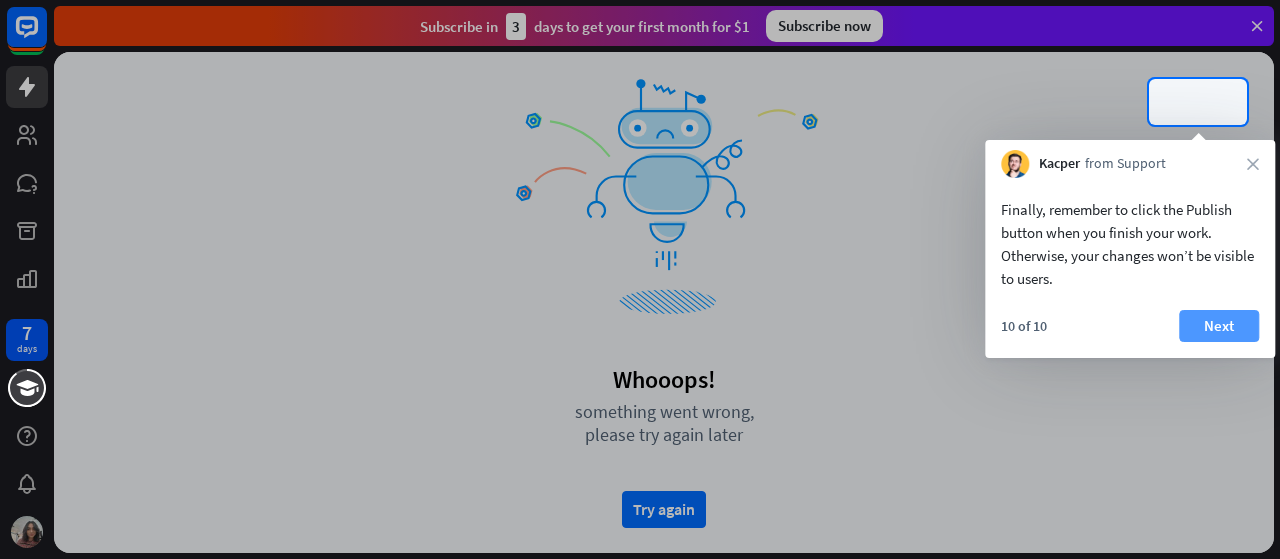 click on "Next" at bounding box center (1219, 326) 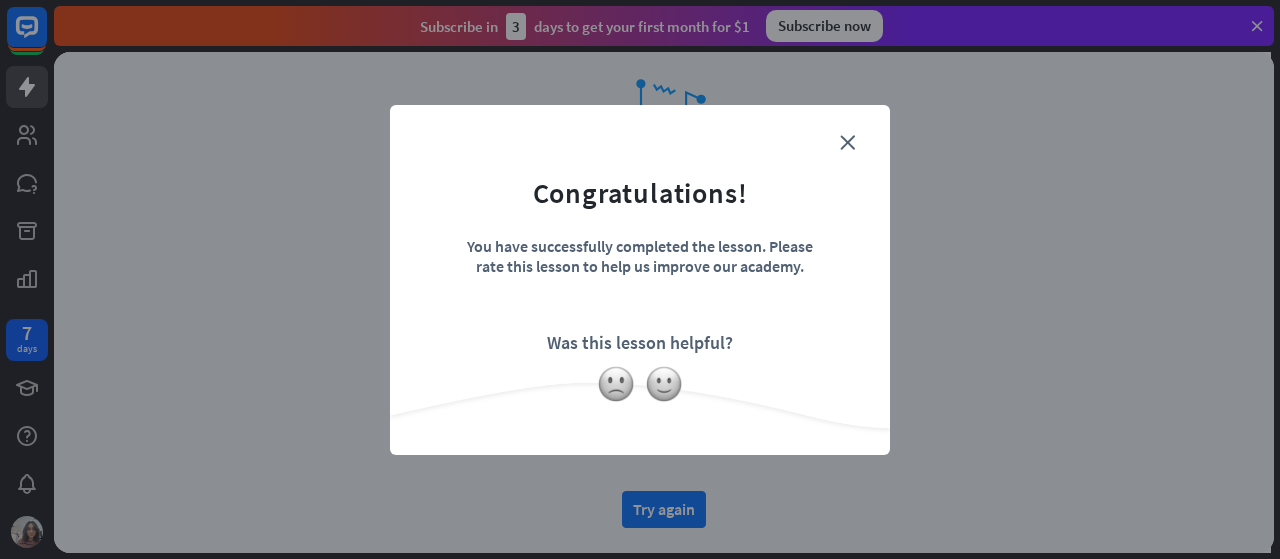 click on "Congratulations!
You have successfully completed the lesson.
Please rate this lesson to help us improve our
academy.
Was this lesson helpful?" at bounding box center (640, 249) 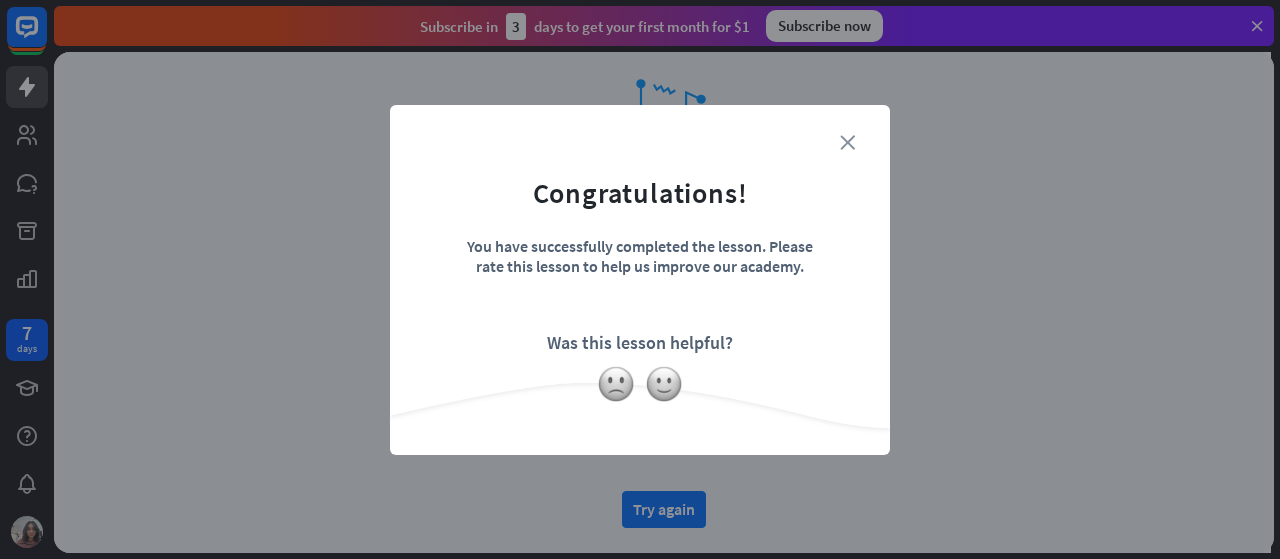 click on "close" at bounding box center (847, 142) 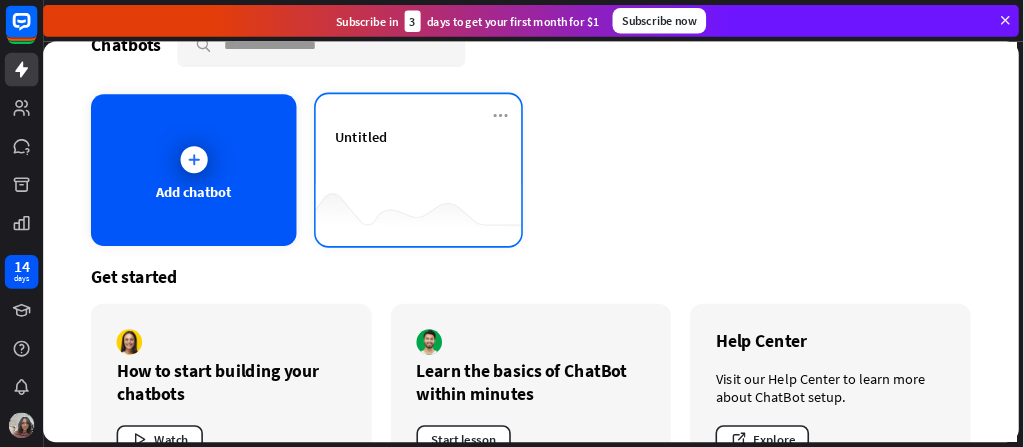 scroll, scrollTop: 0, scrollLeft: 0, axis: both 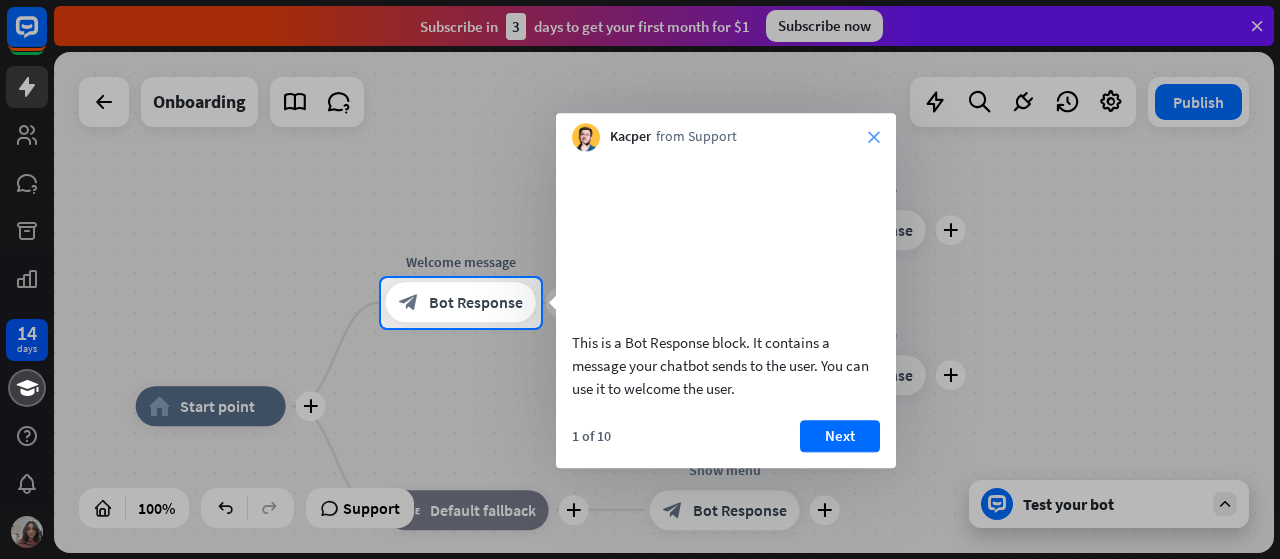 click on "close" at bounding box center (874, 137) 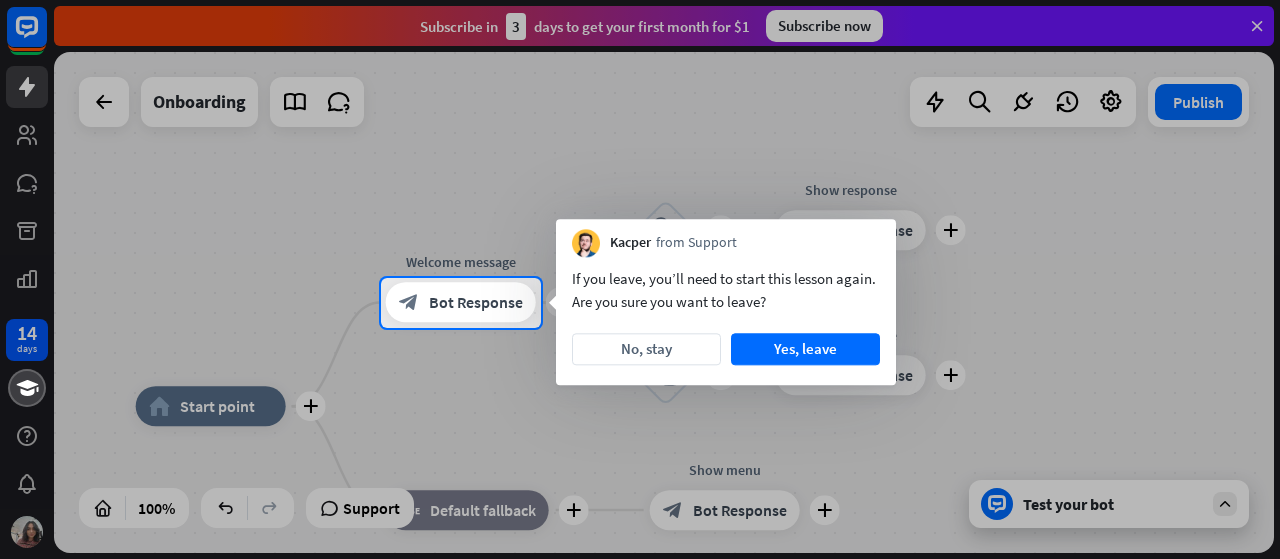 click on "[FIRST]
from Support" at bounding box center (726, 238) 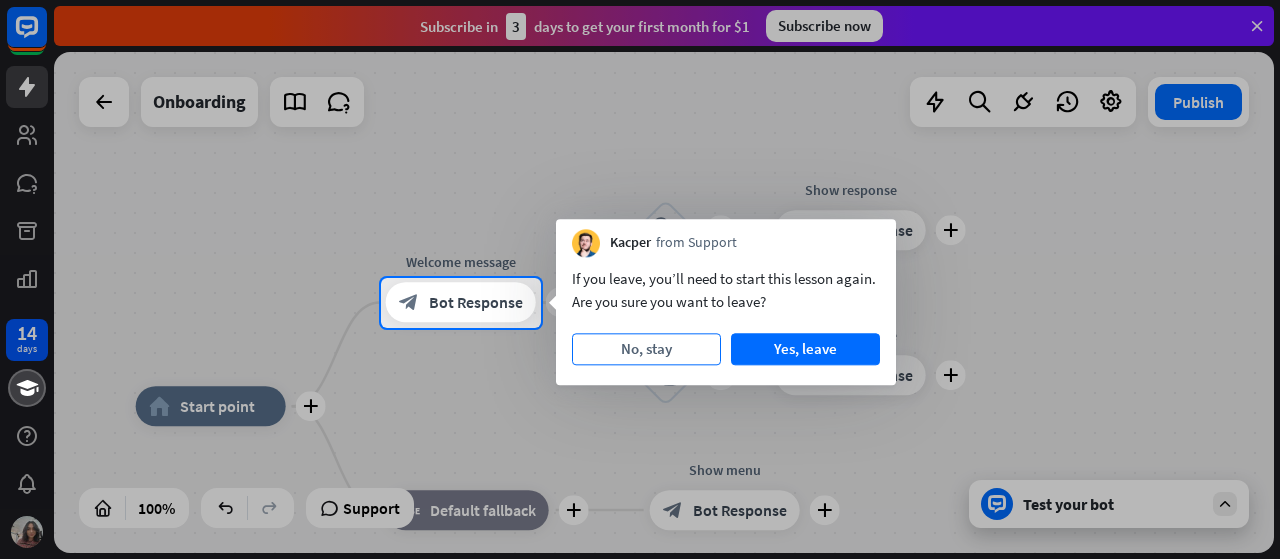 click on "No, stay" at bounding box center [646, 349] 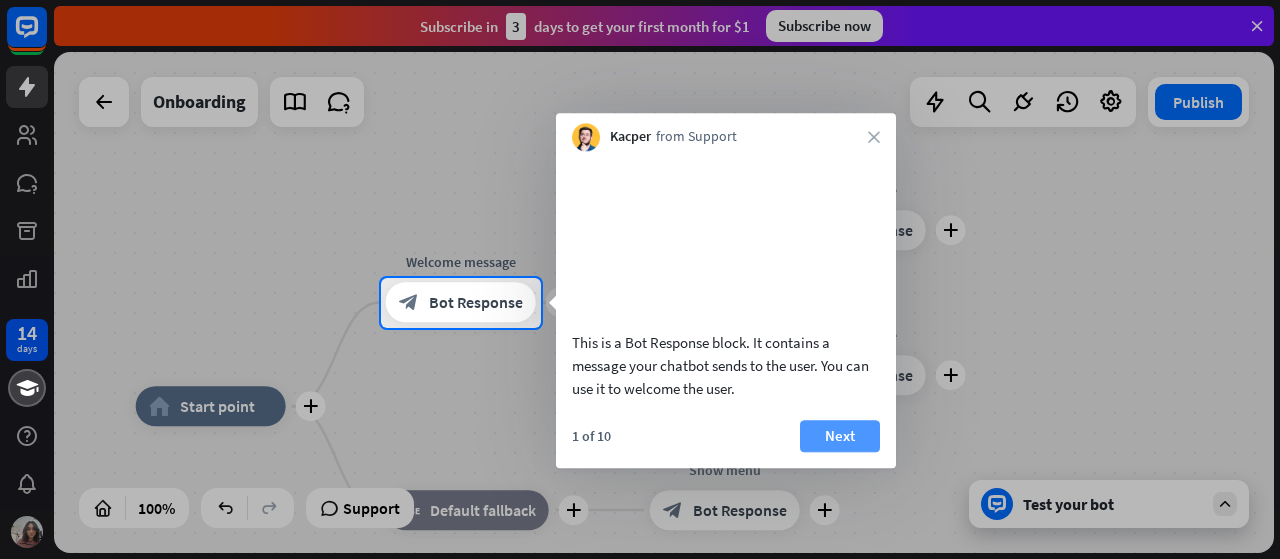 click on "Next" at bounding box center (840, 436) 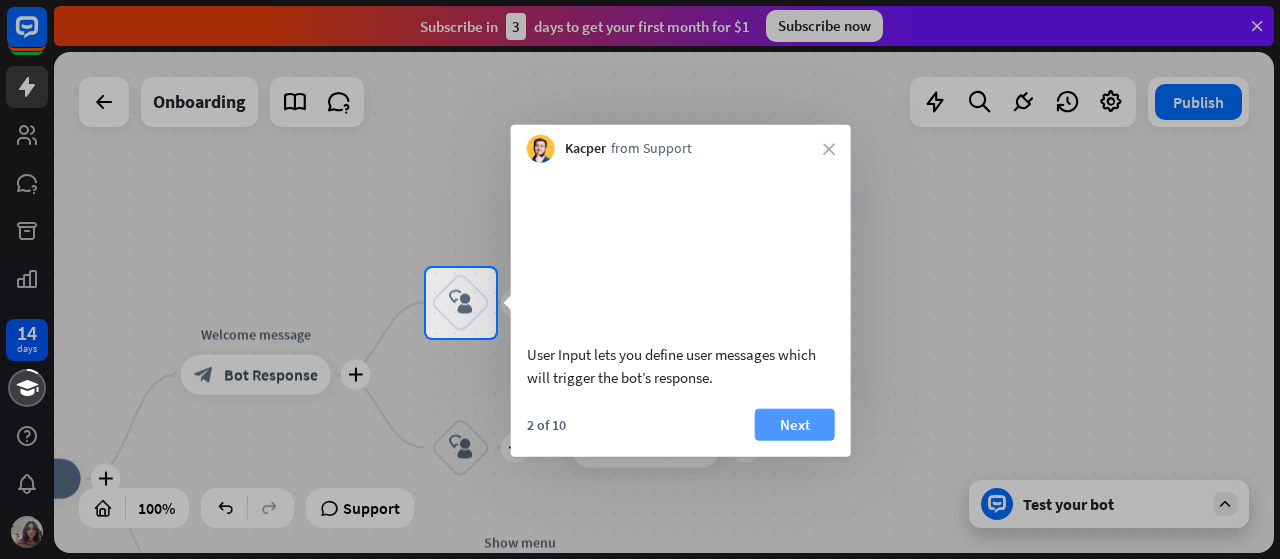 click on "Next" at bounding box center [795, 424] 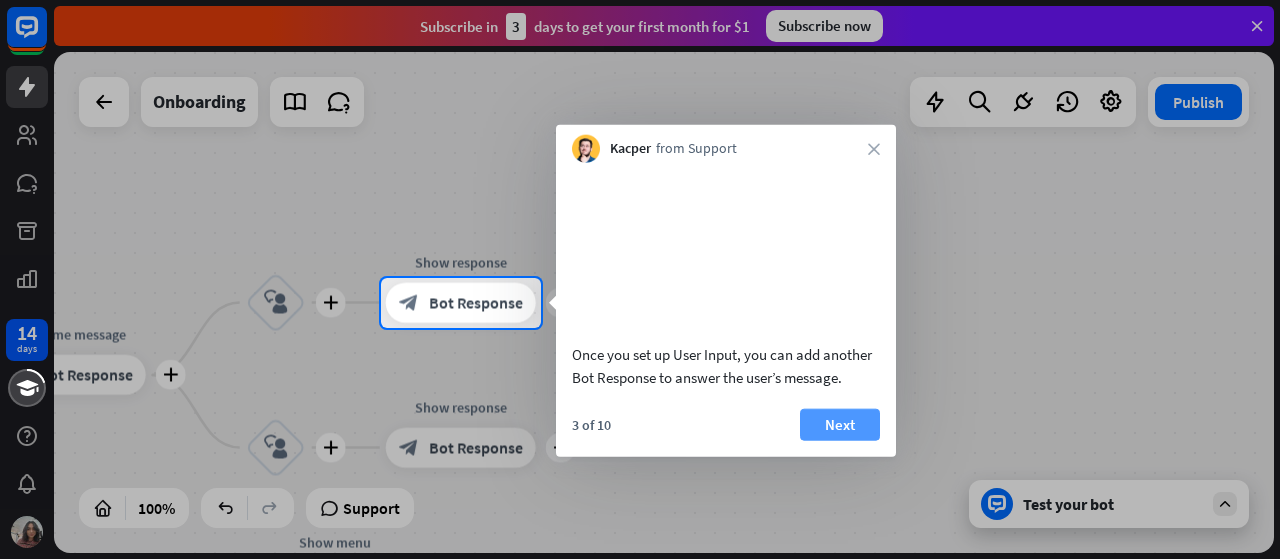 click on "Next" at bounding box center (840, 424) 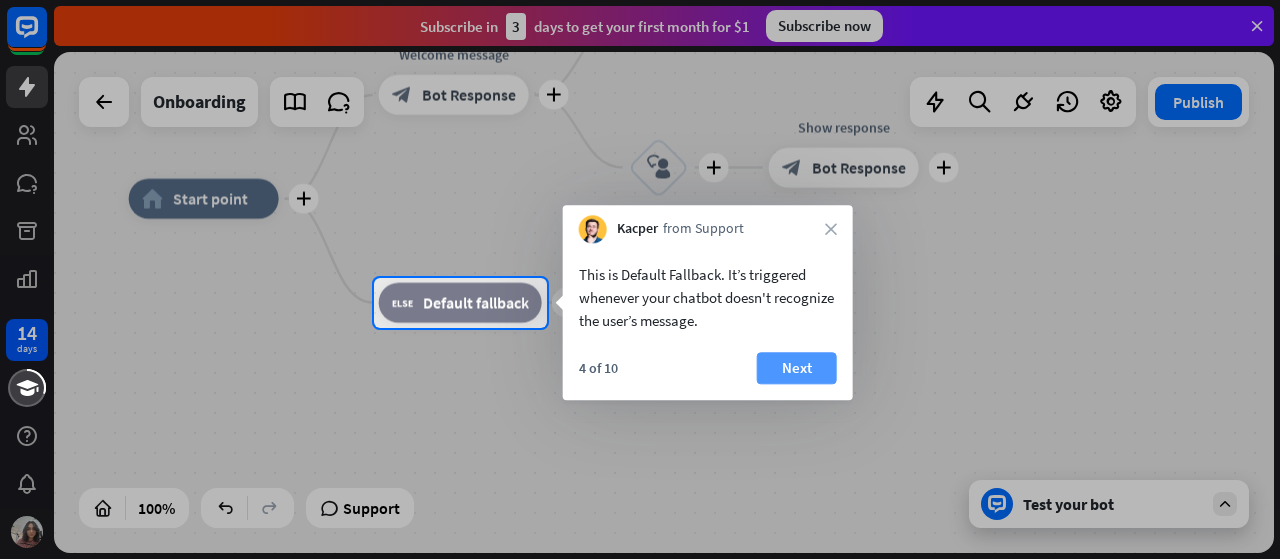 click on "Next" at bounding box center [797, 368] 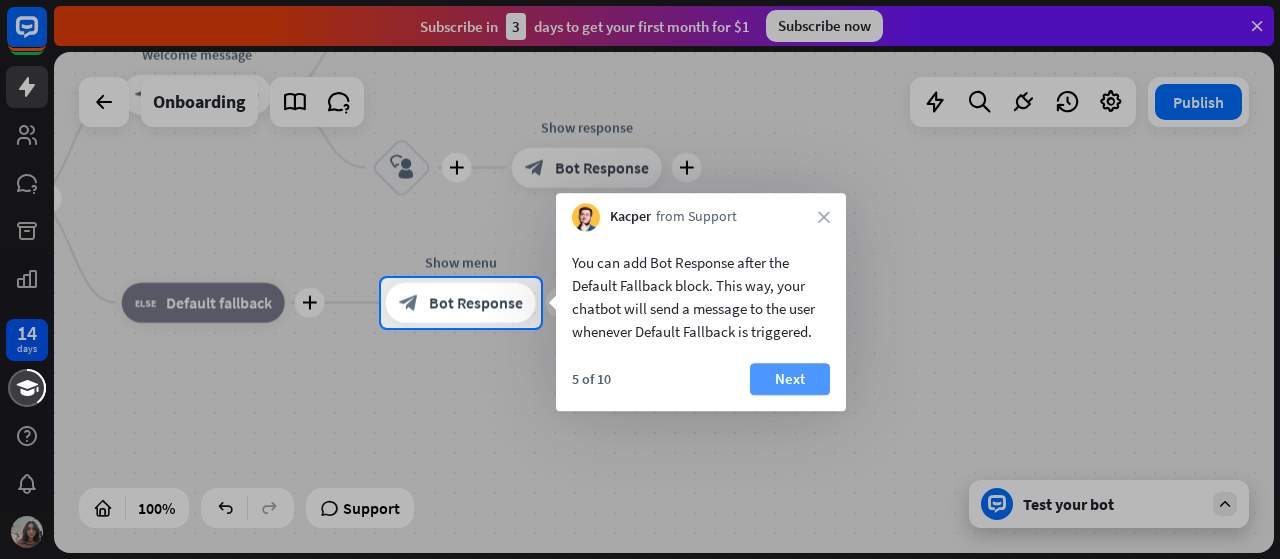 click on "Next" at bounding box center (790, 379) 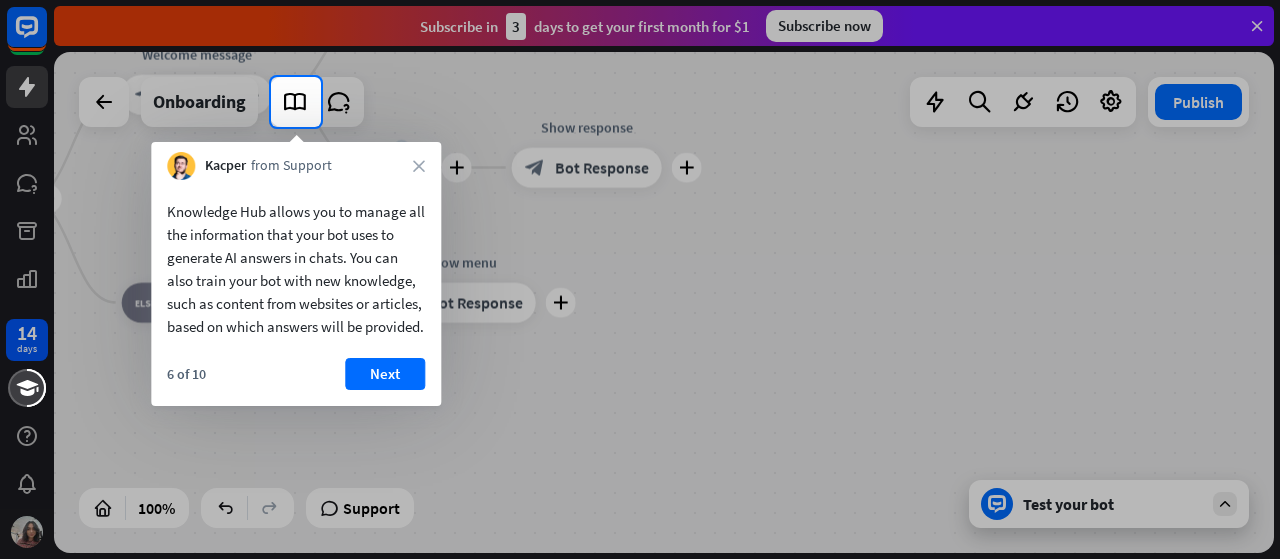 drag, startPoint x: 382, startPoint y: 400, endPoint x: 411, endPoint y: 399, distance: 29.017237 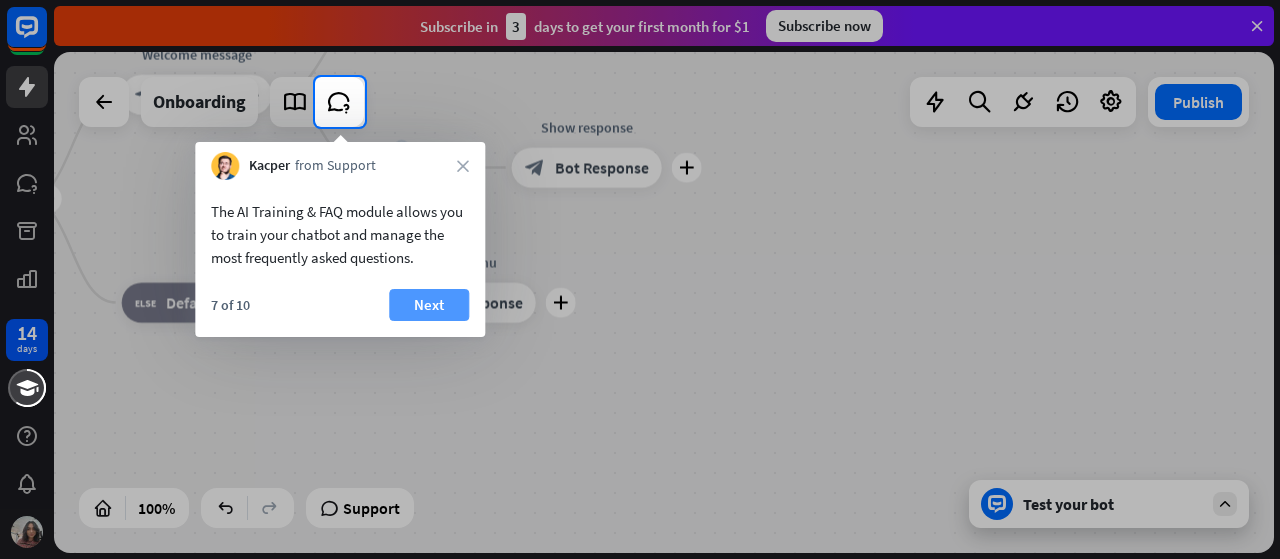 click on "Next" at bounding box center [429, 305] 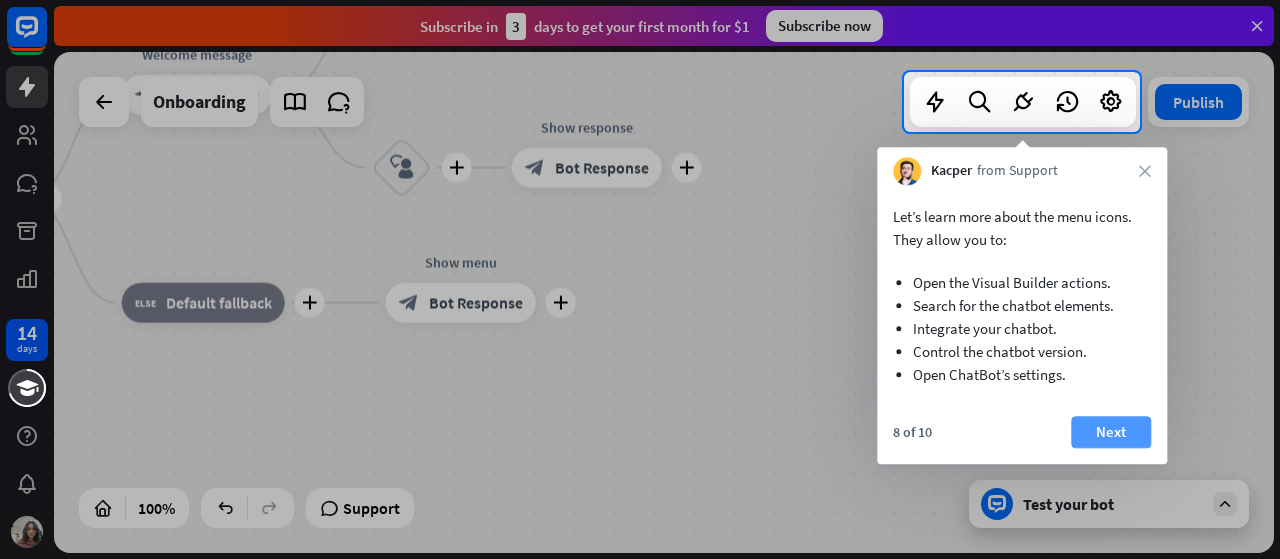 click on "Next" at bounding box center (1111, 432) 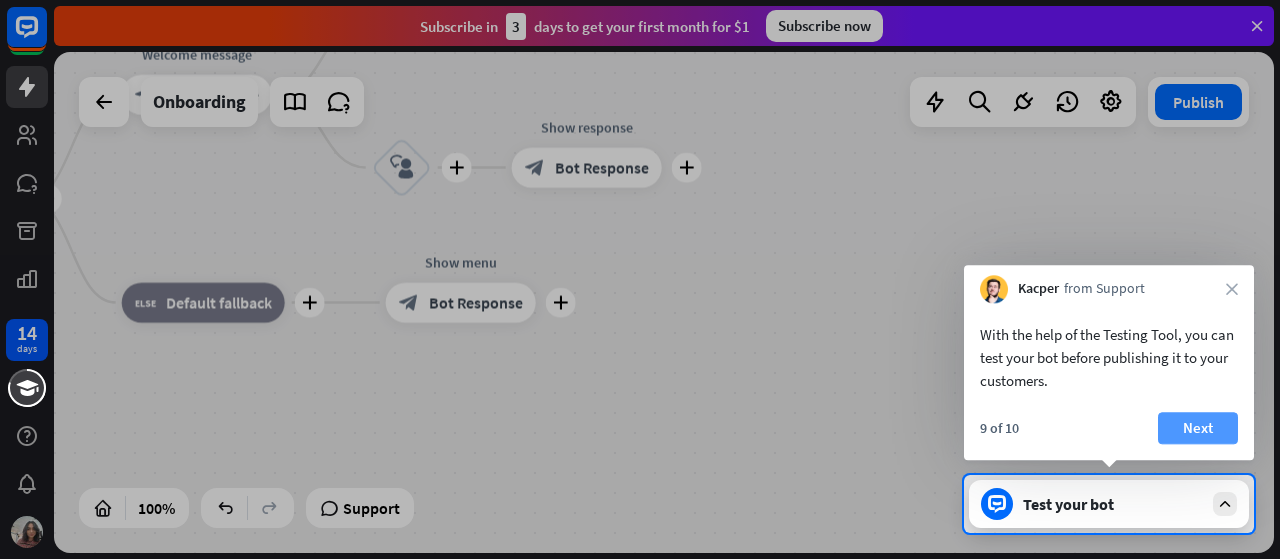click on "Next" at bounding box center (1198, 428) 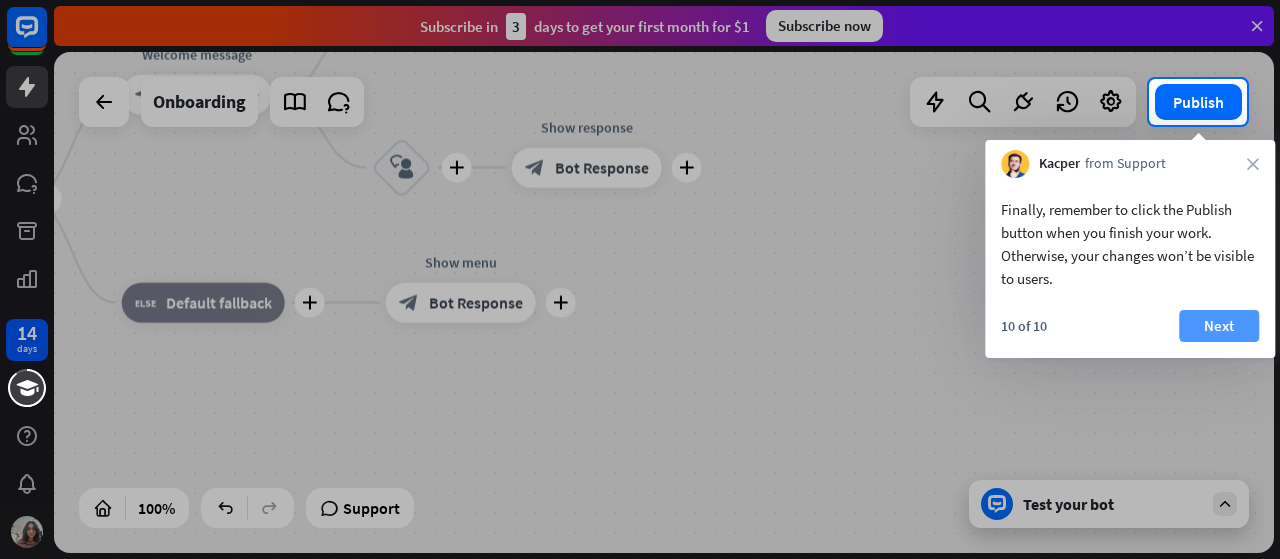 click on "Next" at bounding box center (1219, 326) 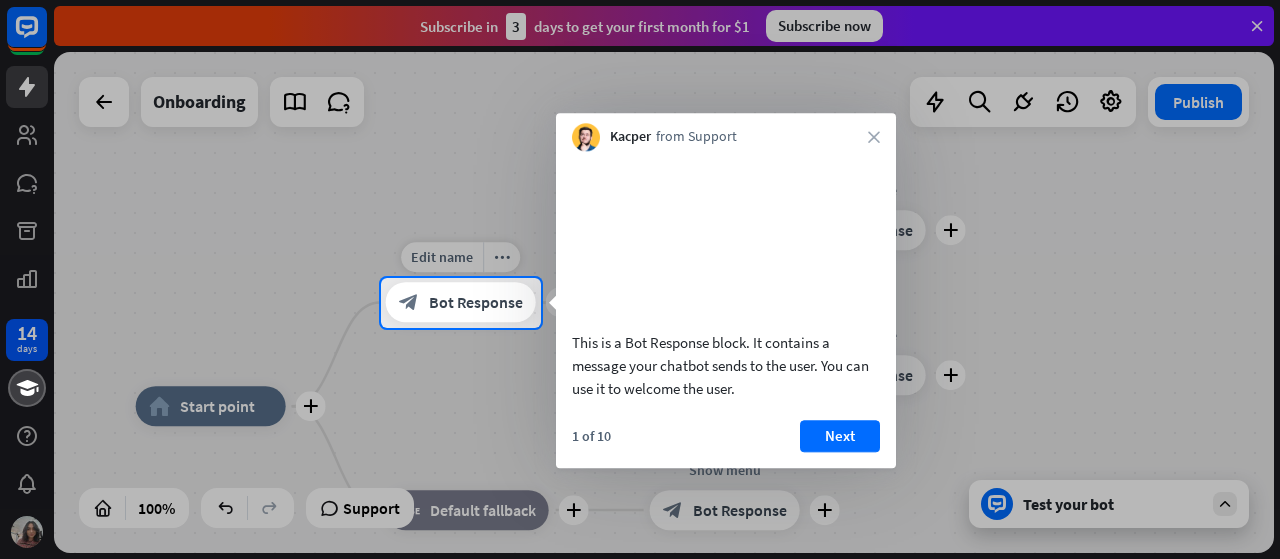 click on "Bot Response" at bounding box center [476, 303] 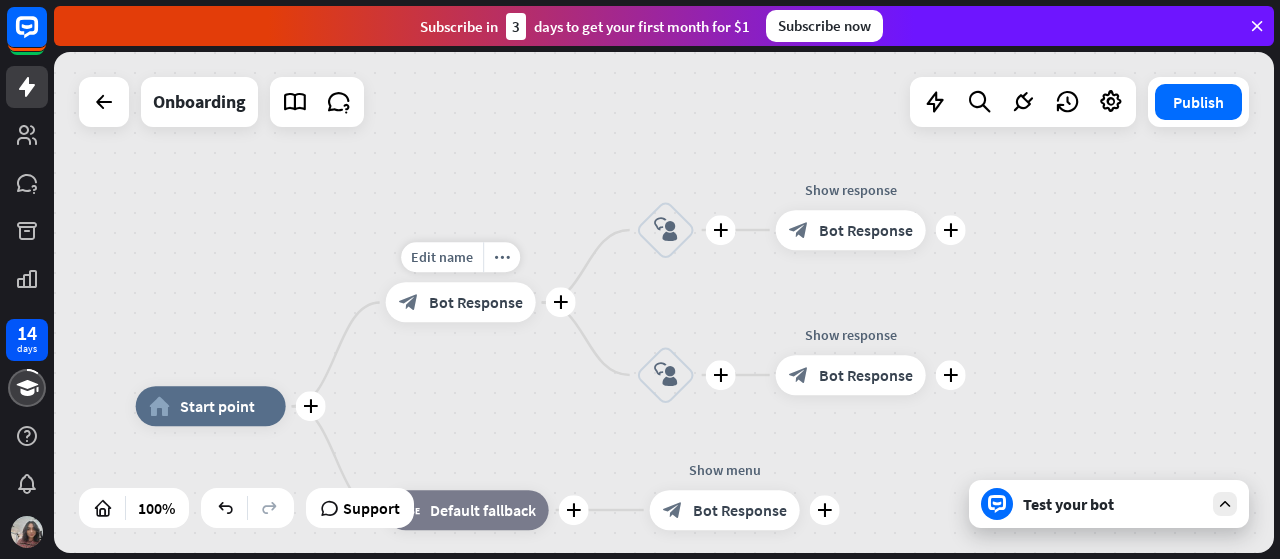 click on "Bot Response" at bounding box center [476, 303] 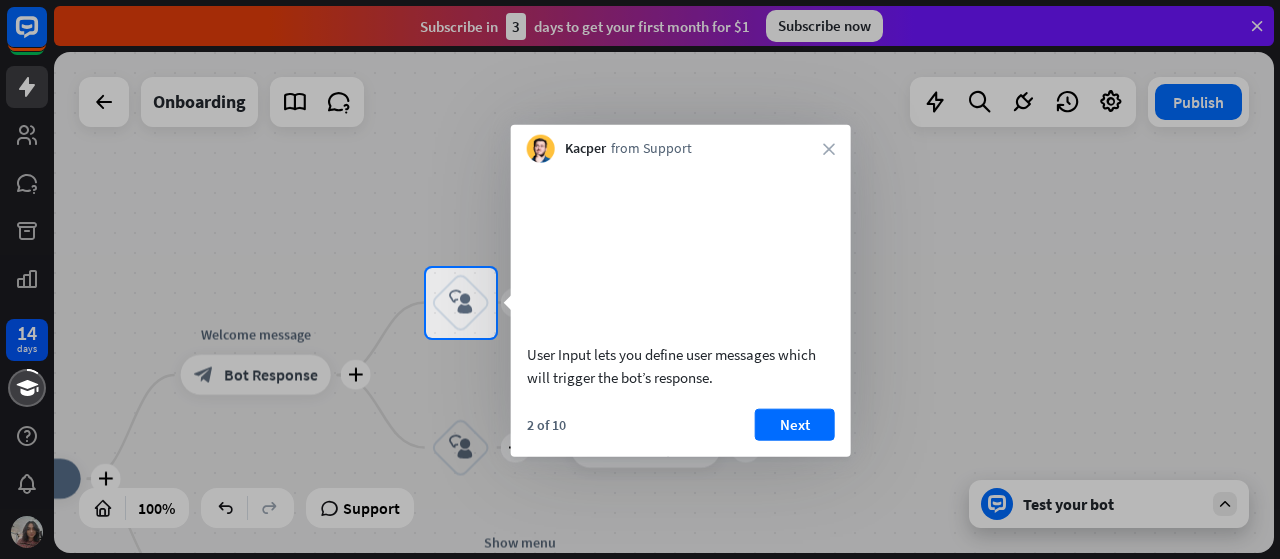 click at bounding box center [681, 250] 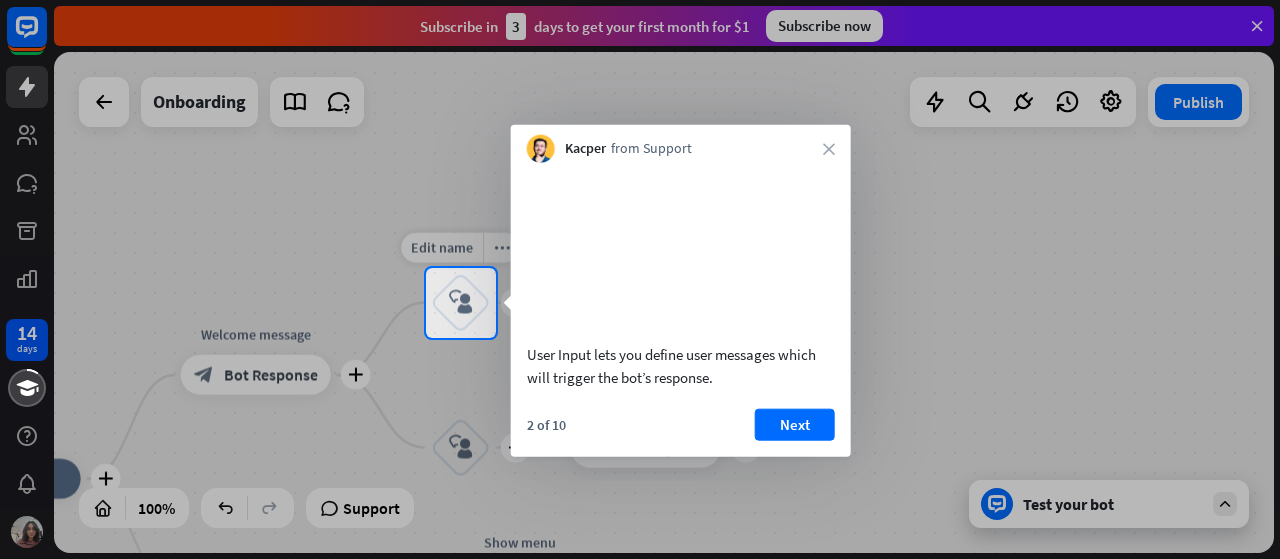 click on "block_user_input" at bounding box center (461, 303) 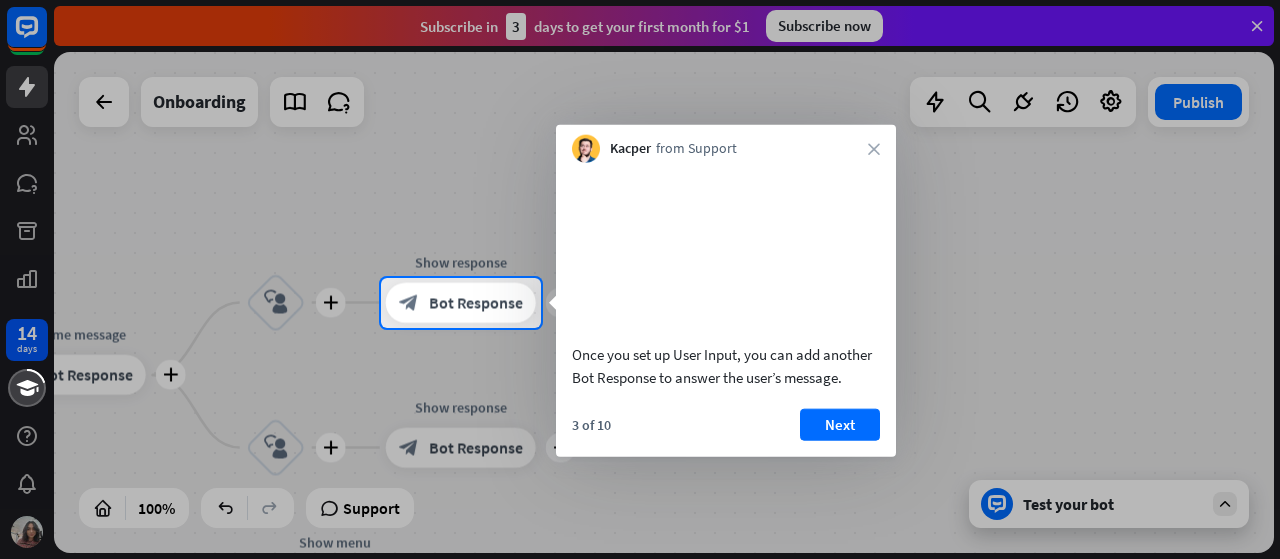 click on "Kacper
from Support
close" at bounding box center [726, 144] 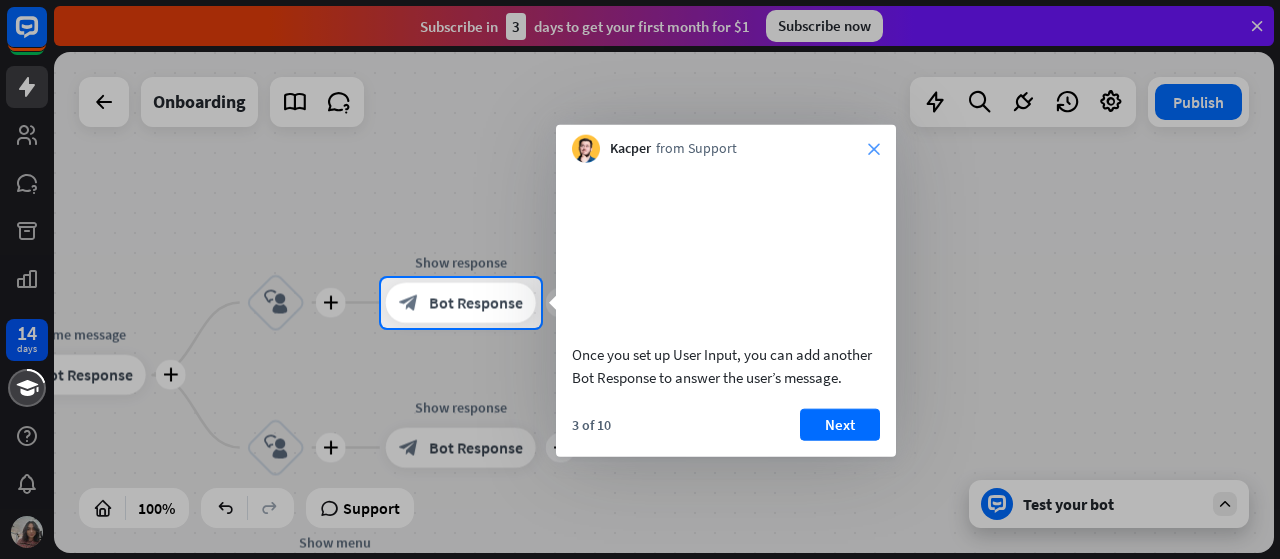 click on "close" at bounding box center (874, 149) 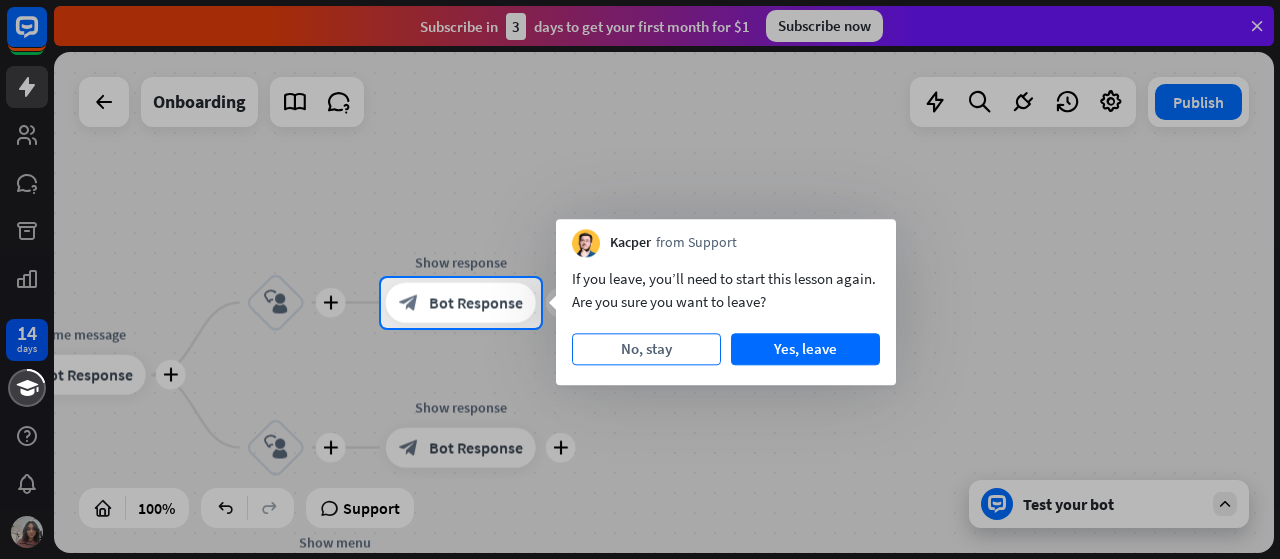 click on "No, stay" at bounding box center (646, 349) 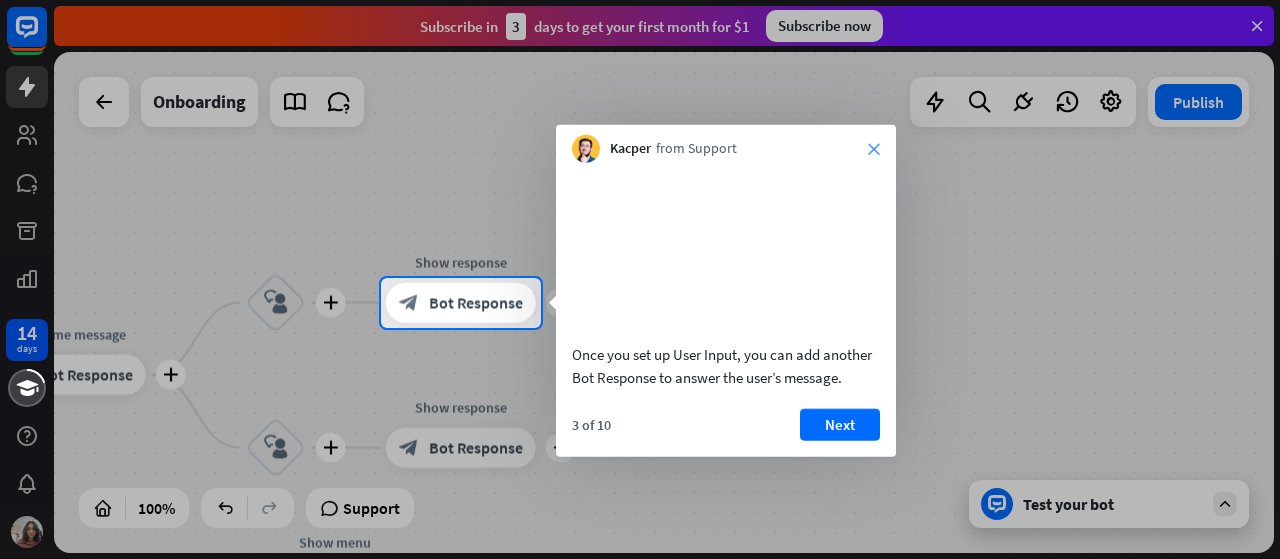 click on "close" at bounding box center [874, 149] 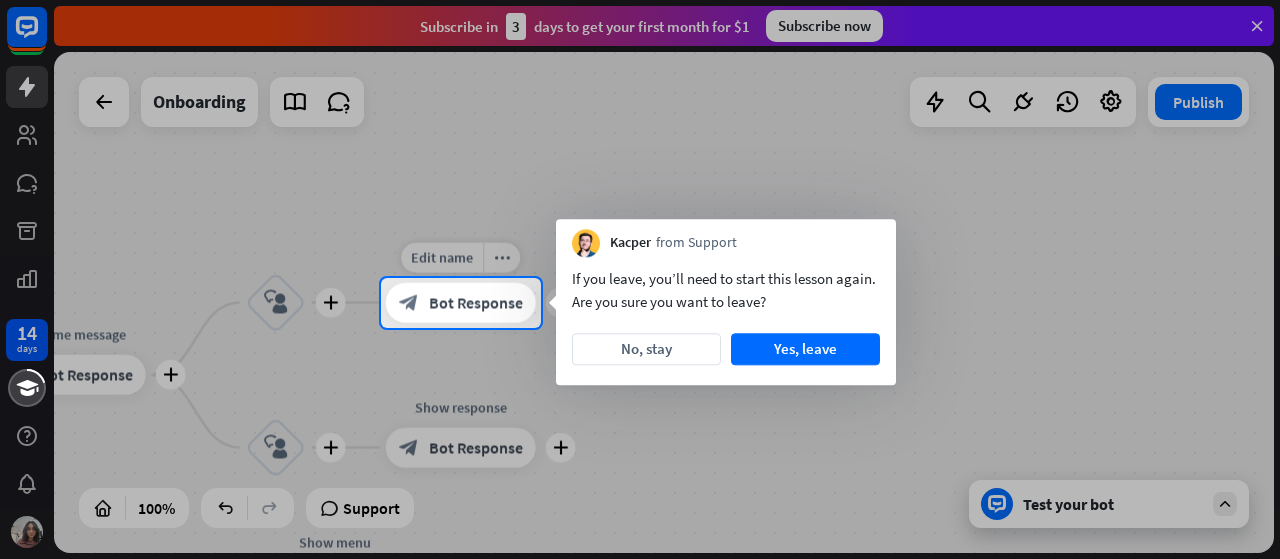 click on "Bot Response" at bounding box center [476, 303] 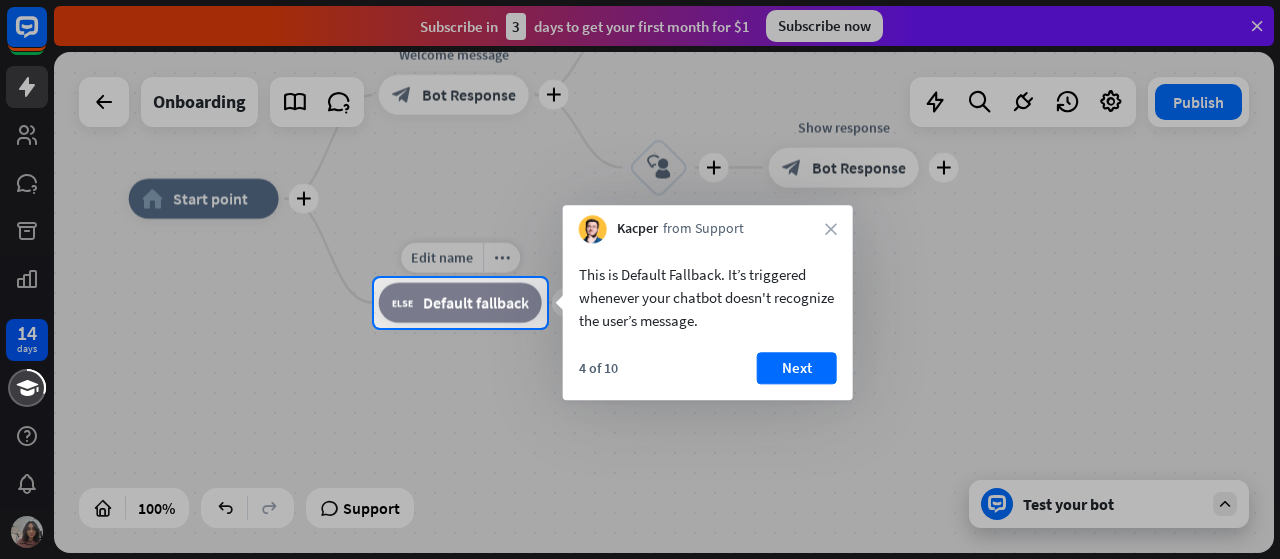 click on "Default fallback" at bounding box center [476, 303] 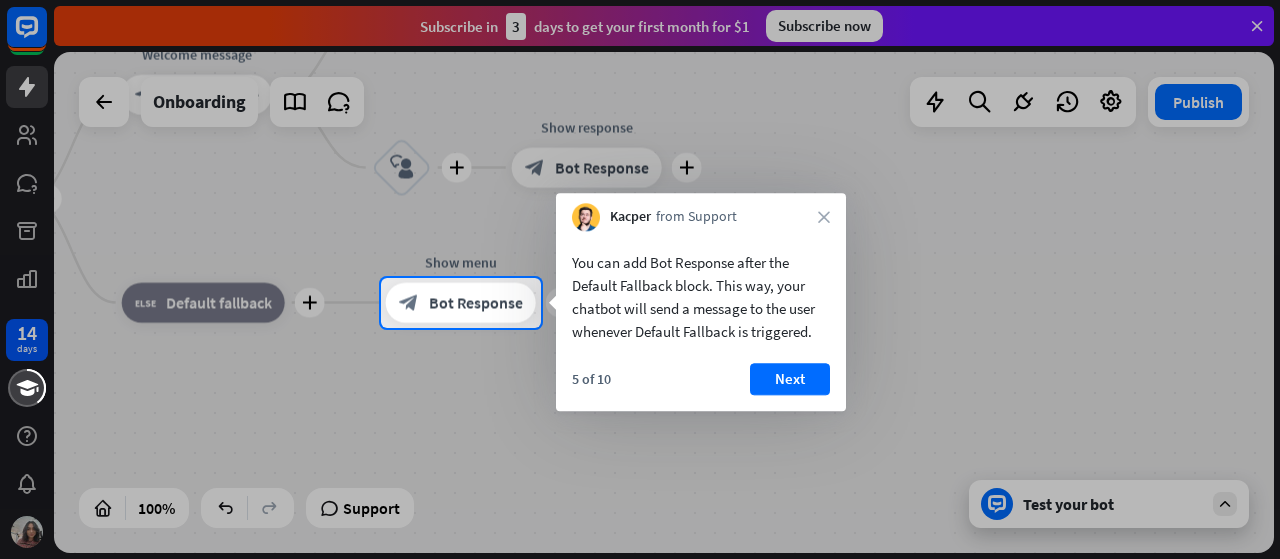 click at bounding box center [190, 303] 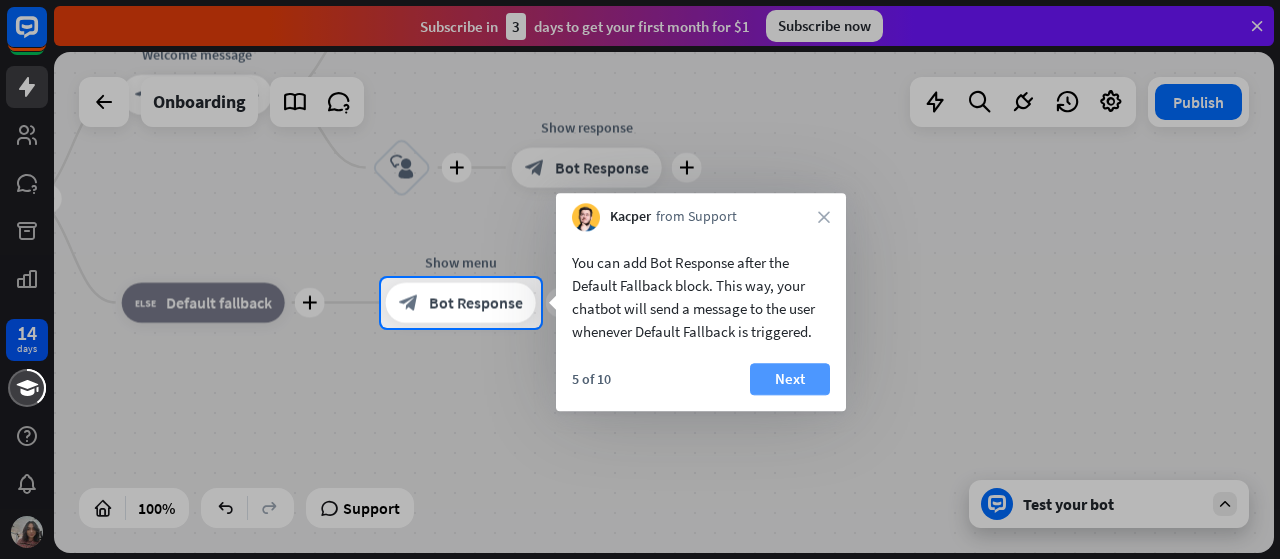 click on "Next" at bounding box center (790, 379) 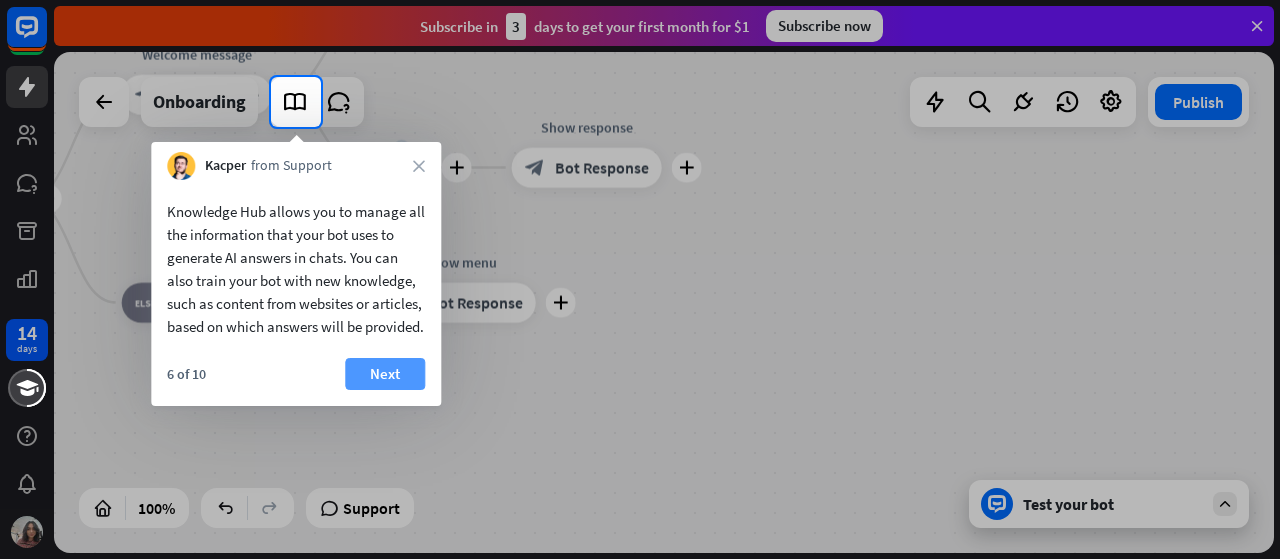 click on "Next" at bounding box center [385, 374] 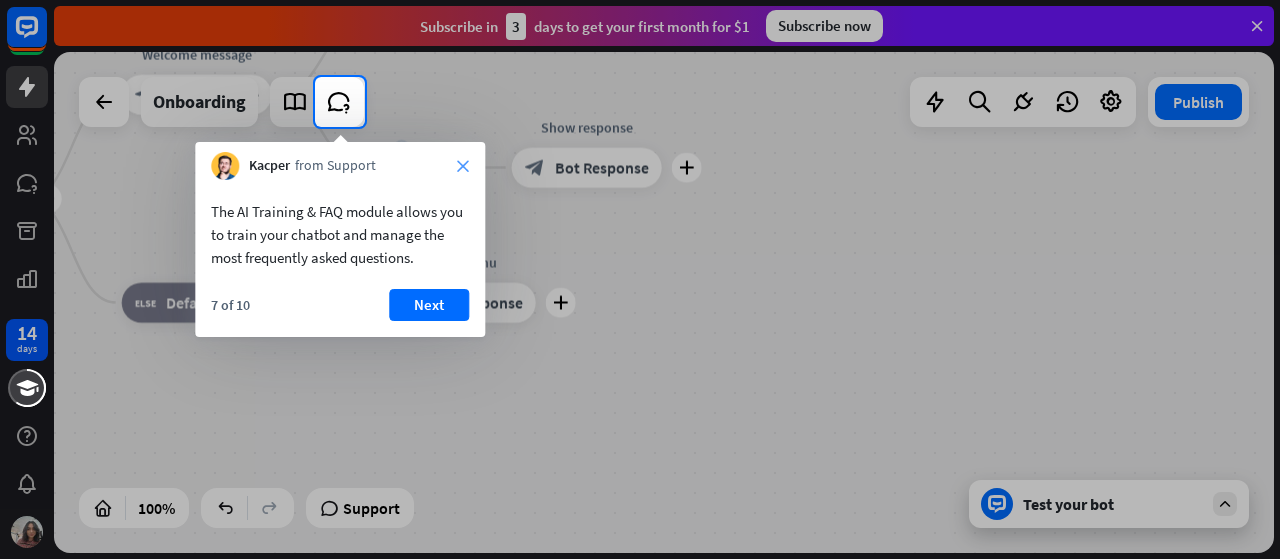click on "close" at bounding box center [463, 166] 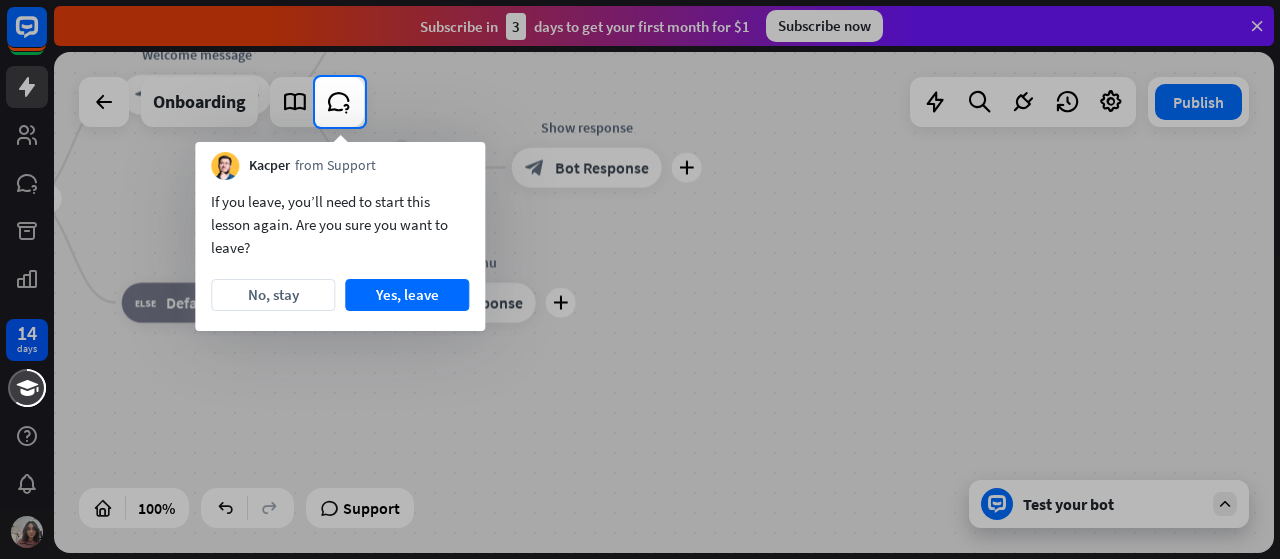 click at bounding box center [640, 343] 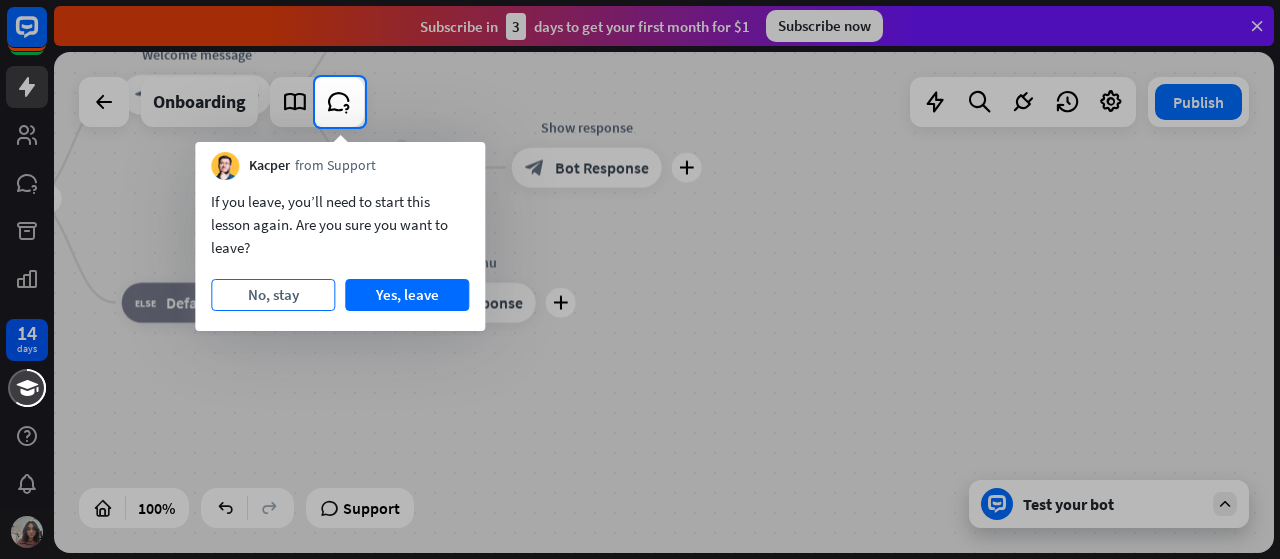 click on "No, stay" at bounding box center [273, 295] 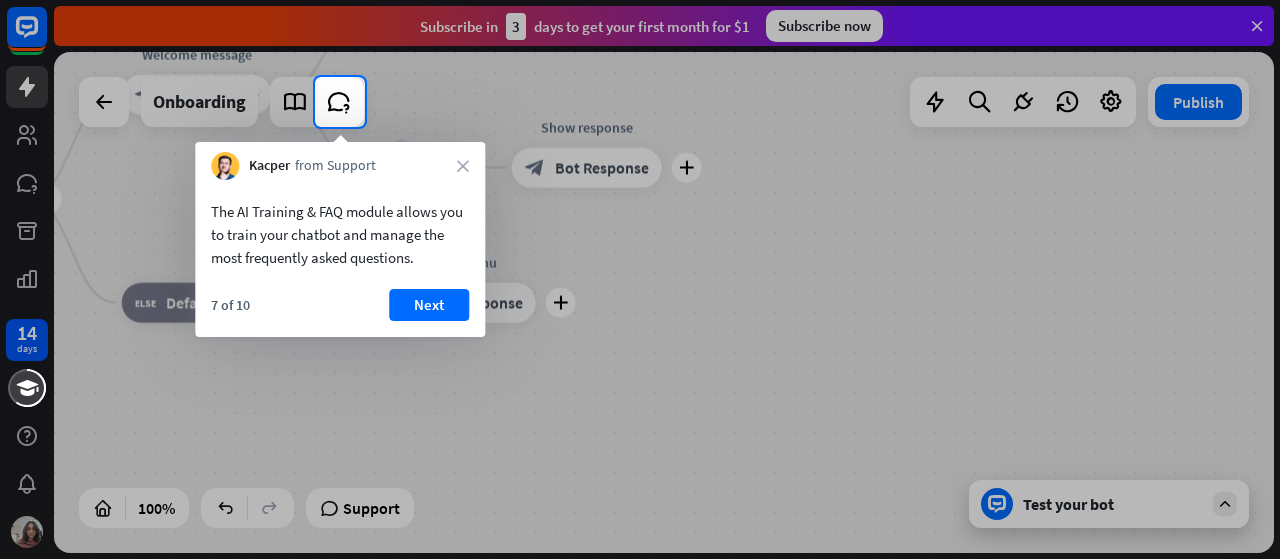 click on "Kacper
from Support
close" at bounding box center [340, 161] 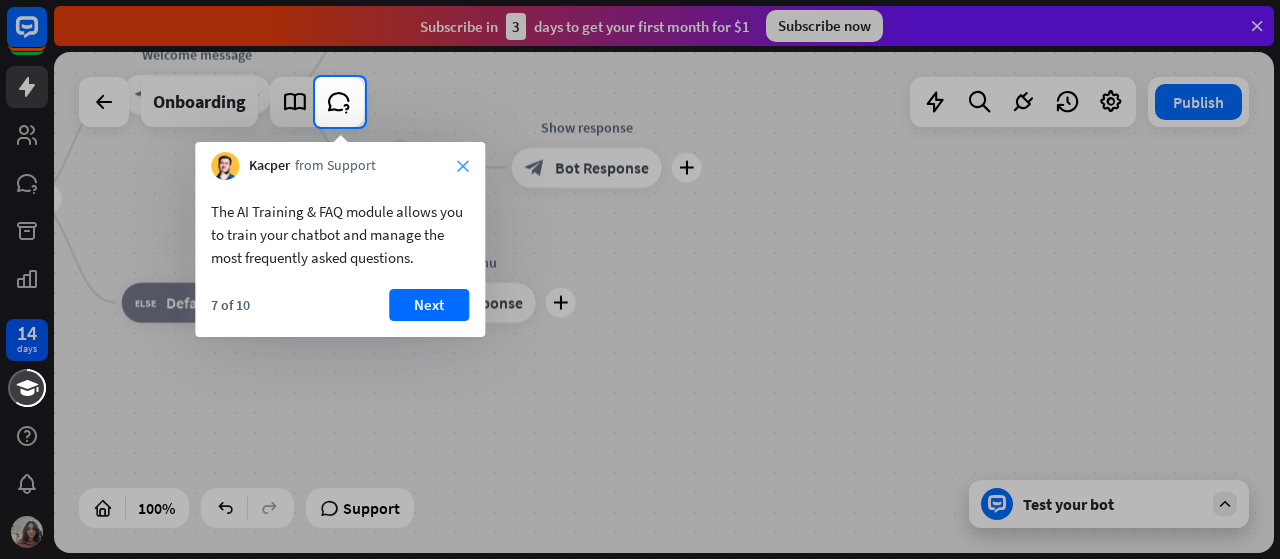 click on "close" at bounding box center (463, 166) 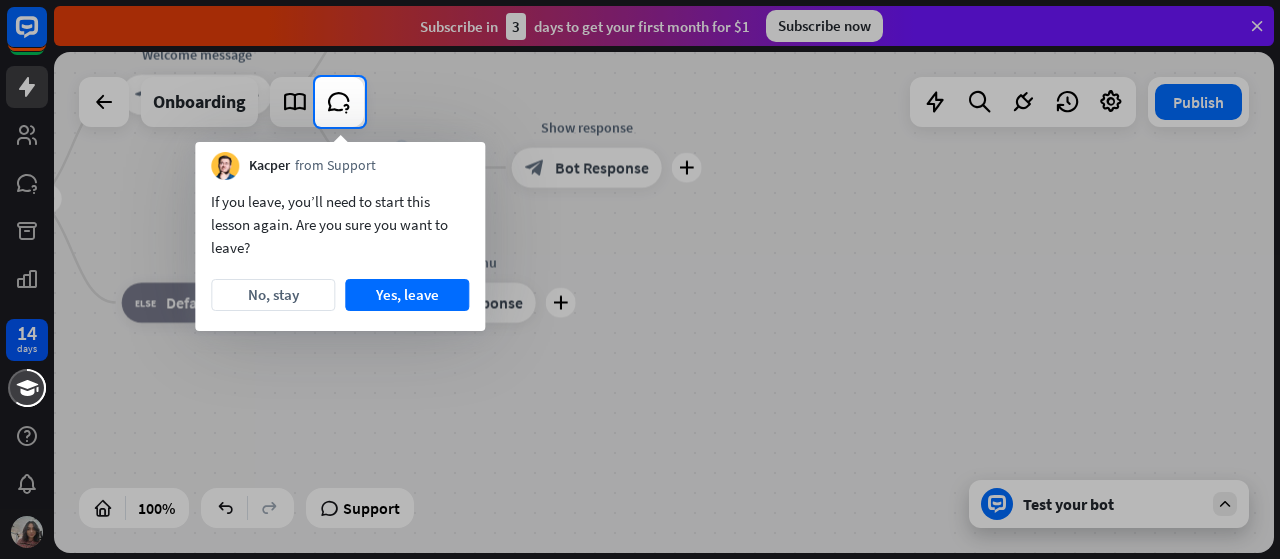 click on "[FIRST]
from Support" at bounding box center [340, 161] 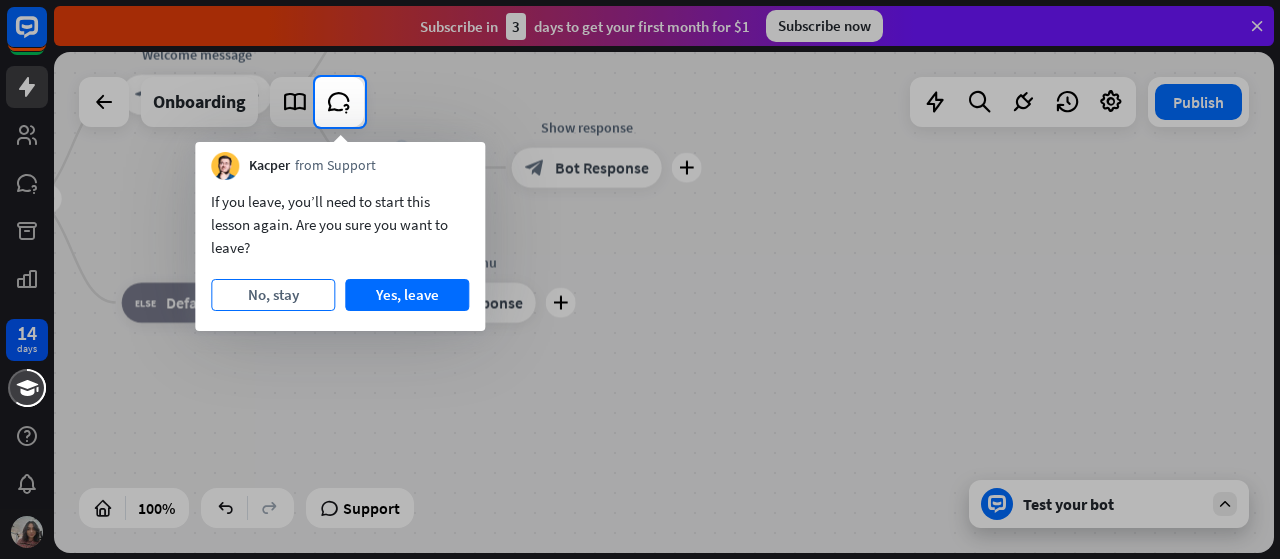 click on "No, stay" at bounding box center [273, 295] 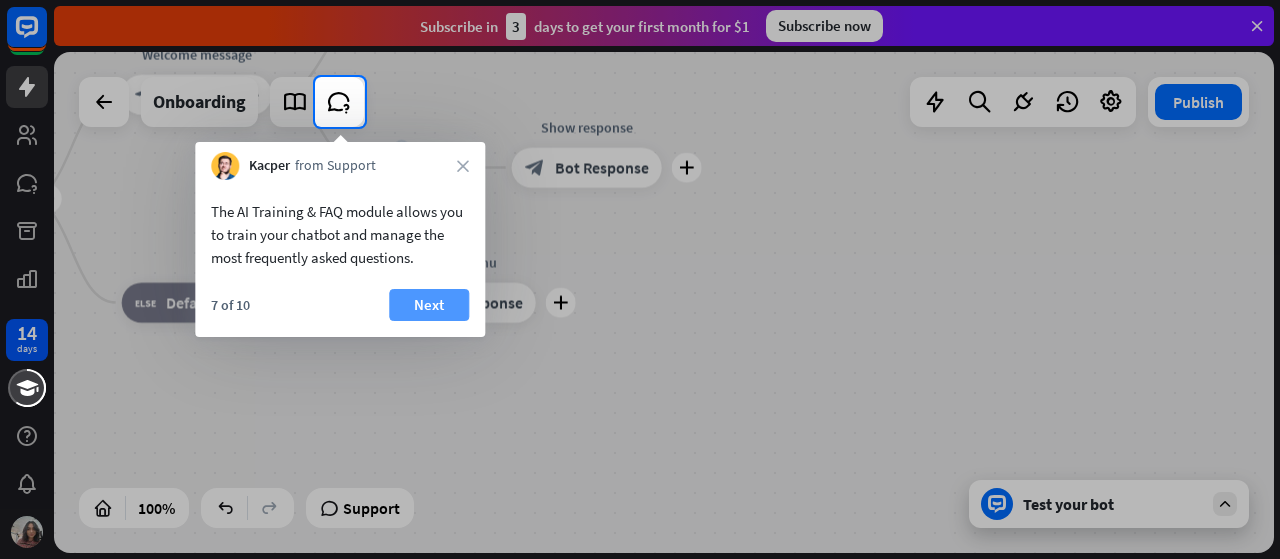 click on "Next" at bounding box center [429, 305] 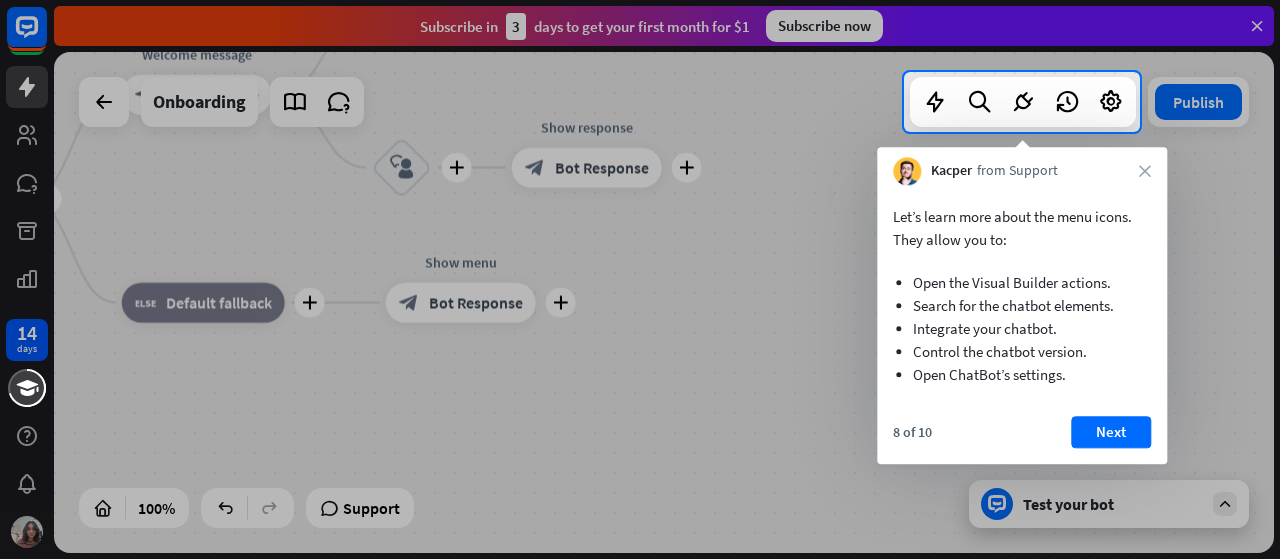 click on "Kacper
from Support
close" at bounding box center (1022, 166) 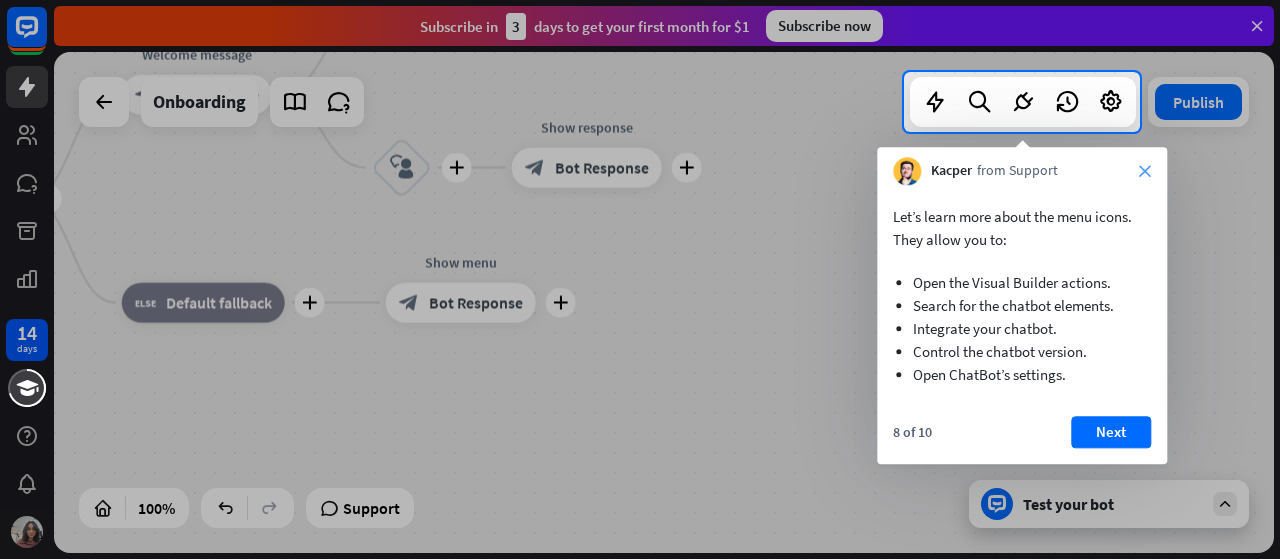 click on "close" at bounding box center (1145, 171) 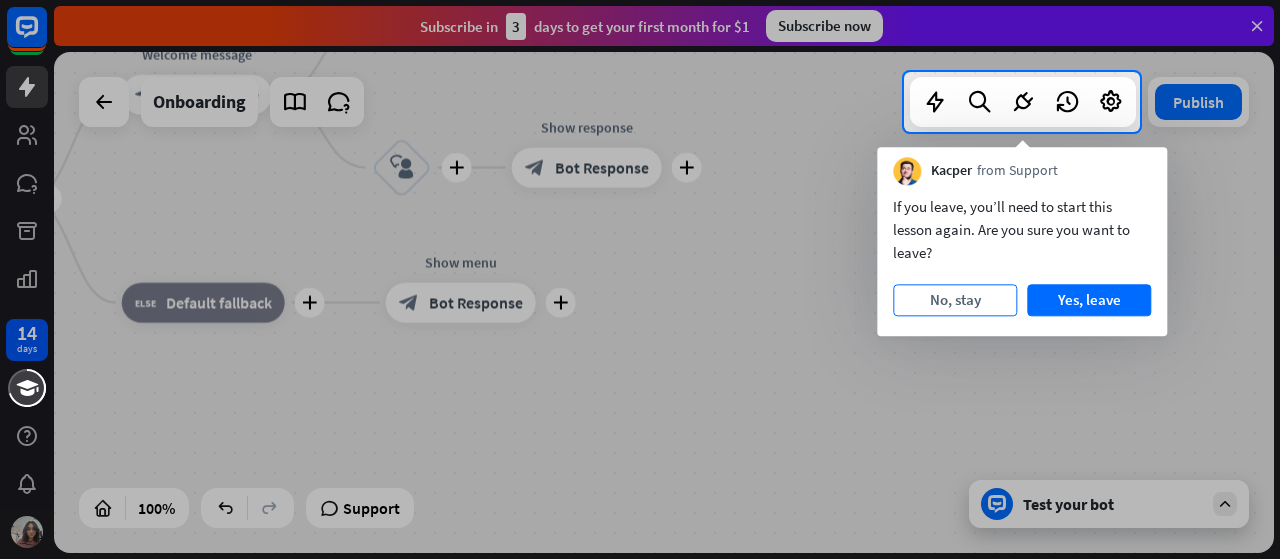 click on "No, stay" at bounding box center (955, 300) 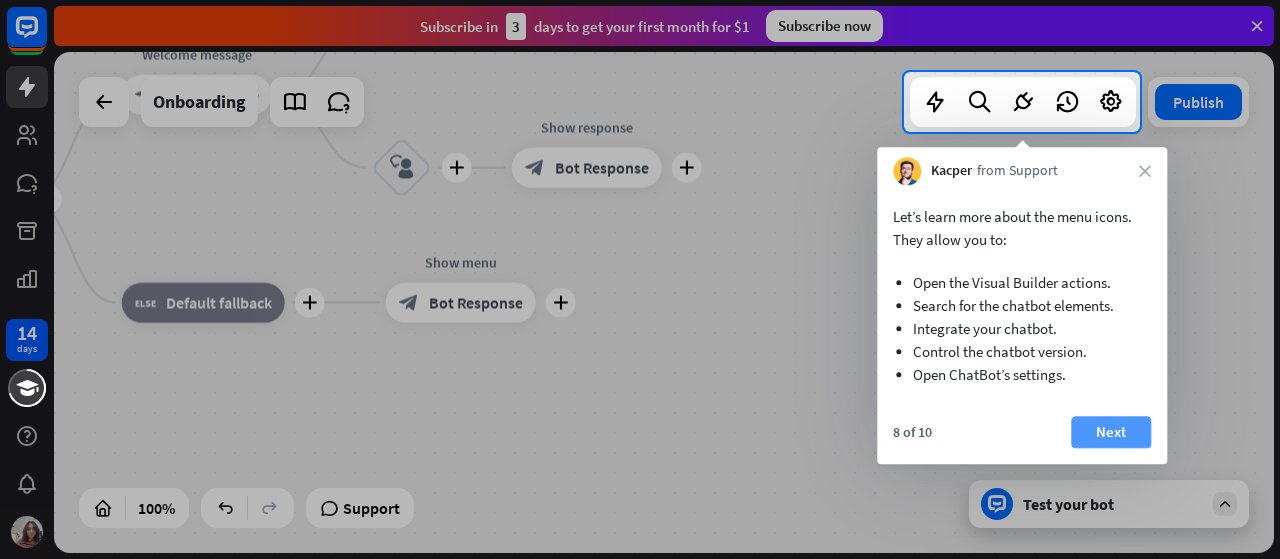 click on "Next" at bounding box center [1111, 432] 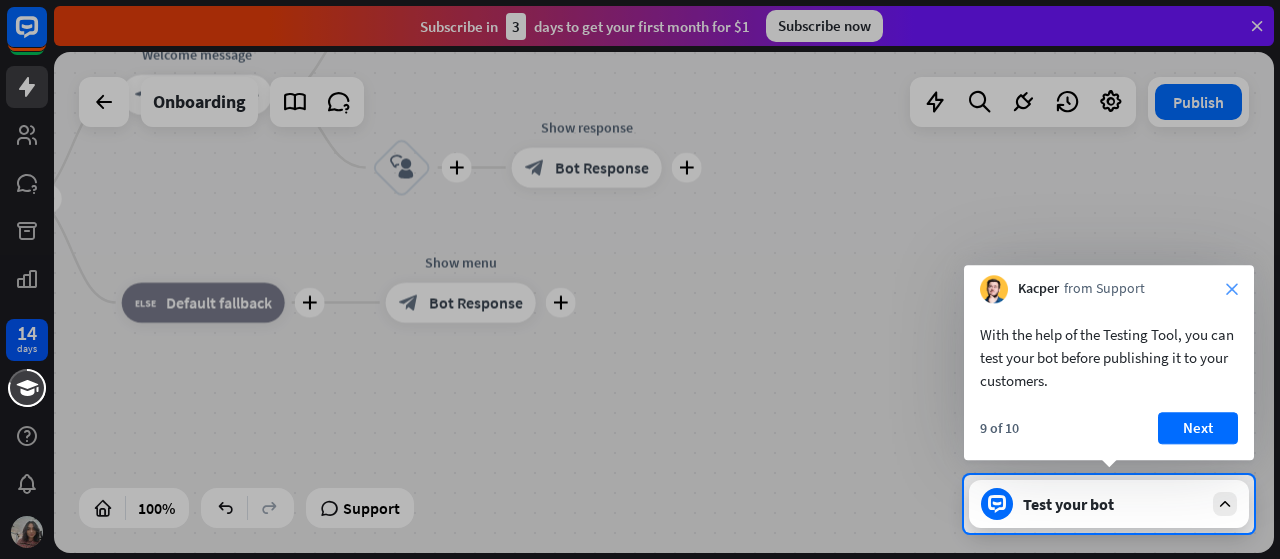 click on "close" at bounding box center (1232, 289) 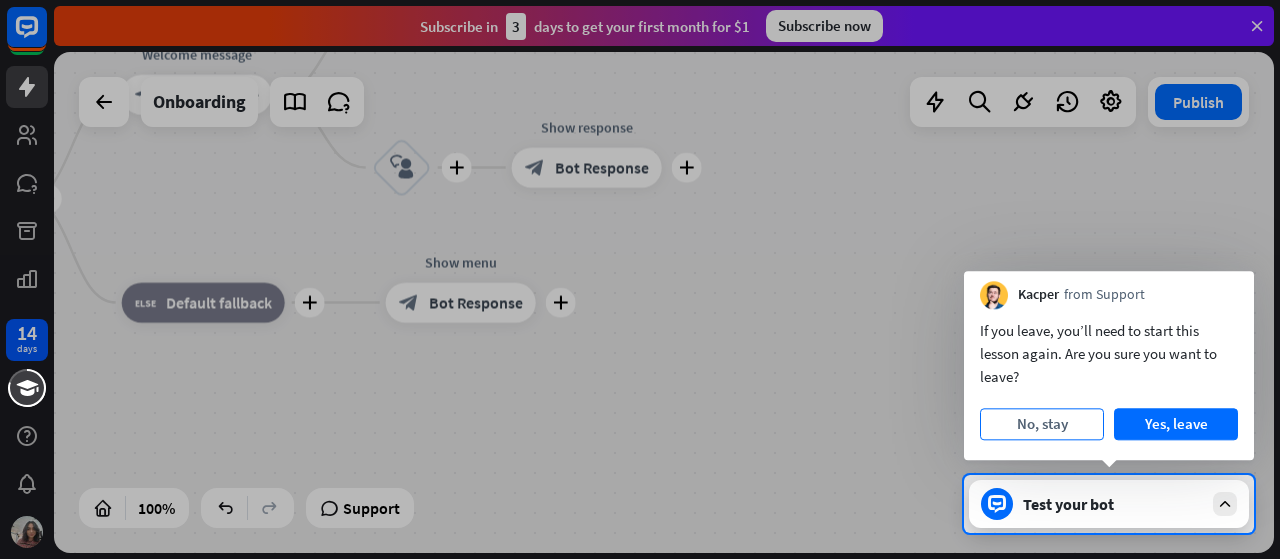 click on "No, stay" at bounding box center [1042, 424] 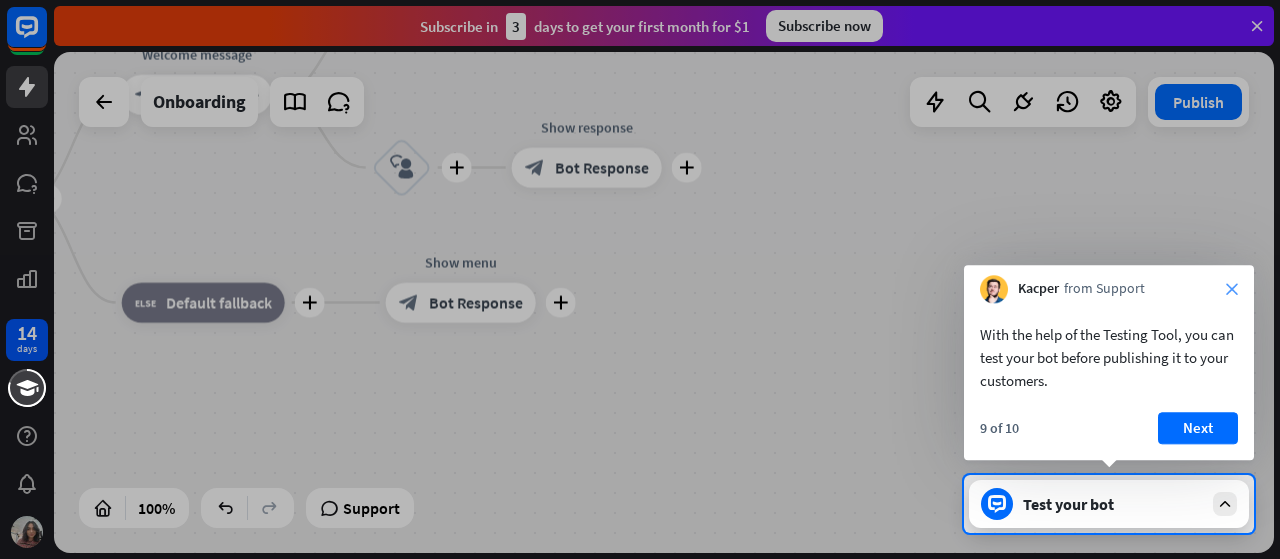 click on "close" at bounding box center (1232, 289) 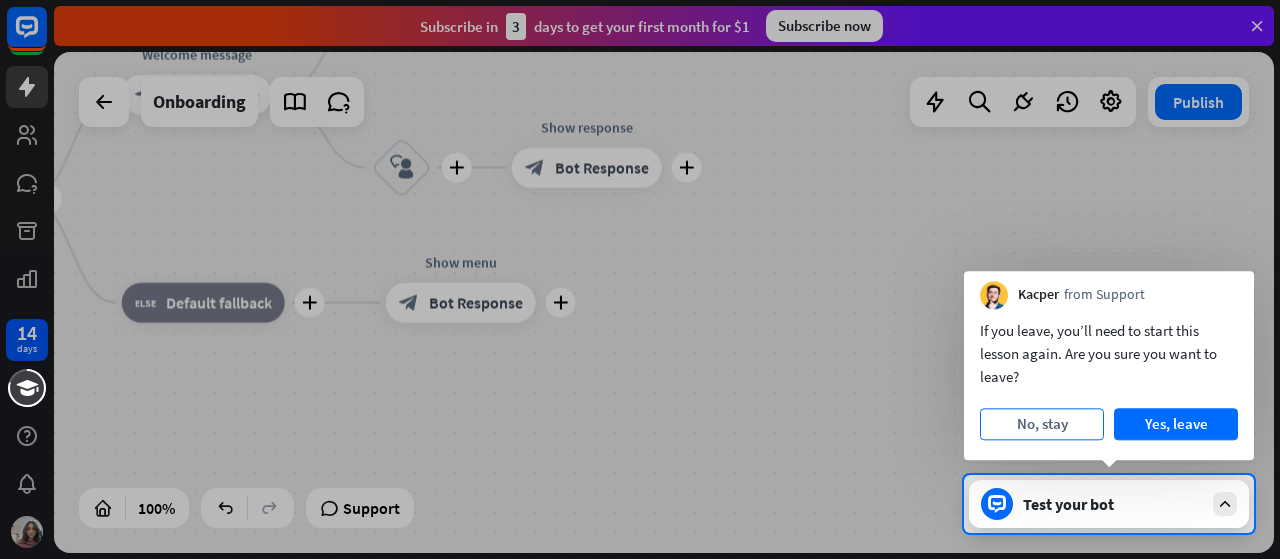 click on "No, stay" at bounding box center [1042, 424] 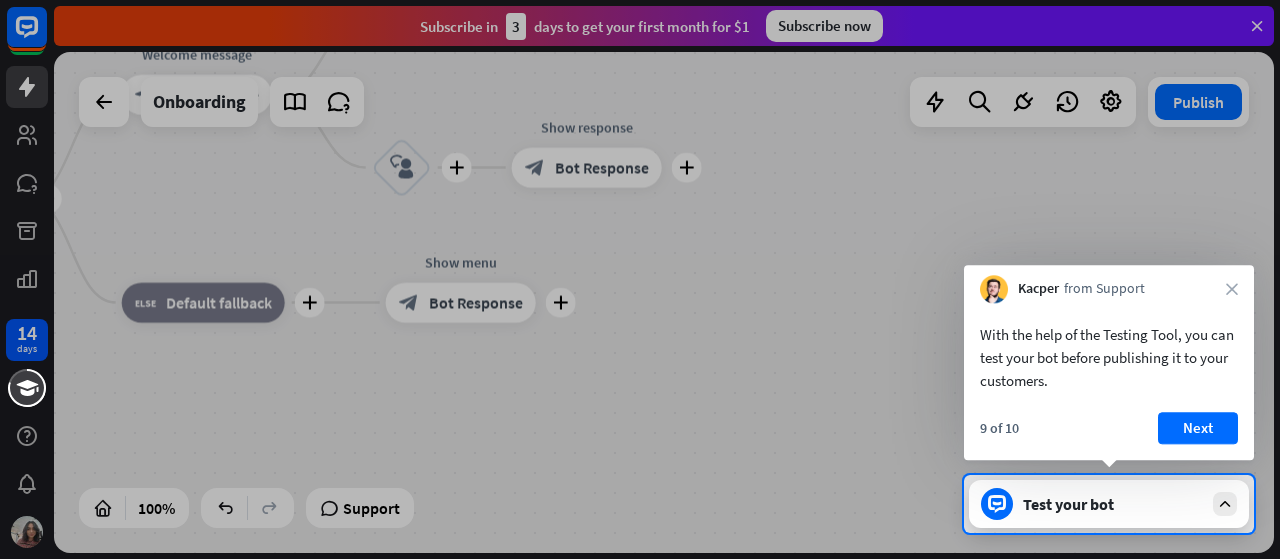 click at bounding box center [640, 237] 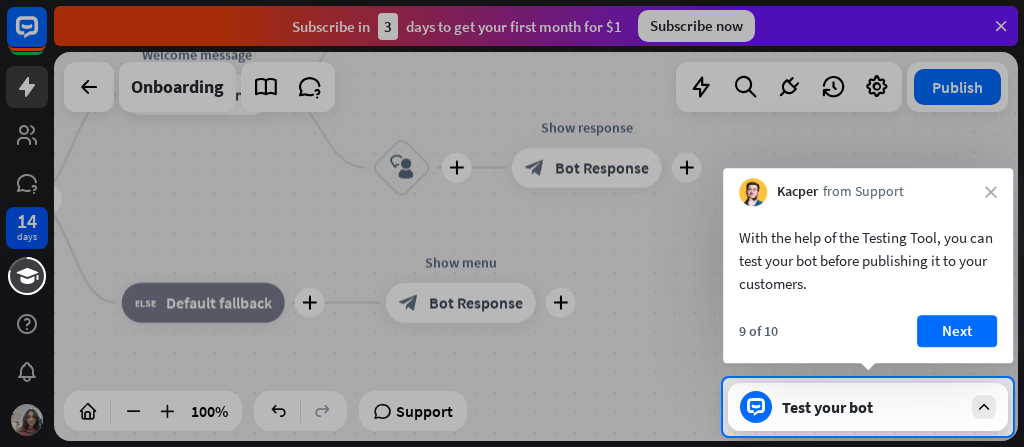 click at bounding box center (512, 189) 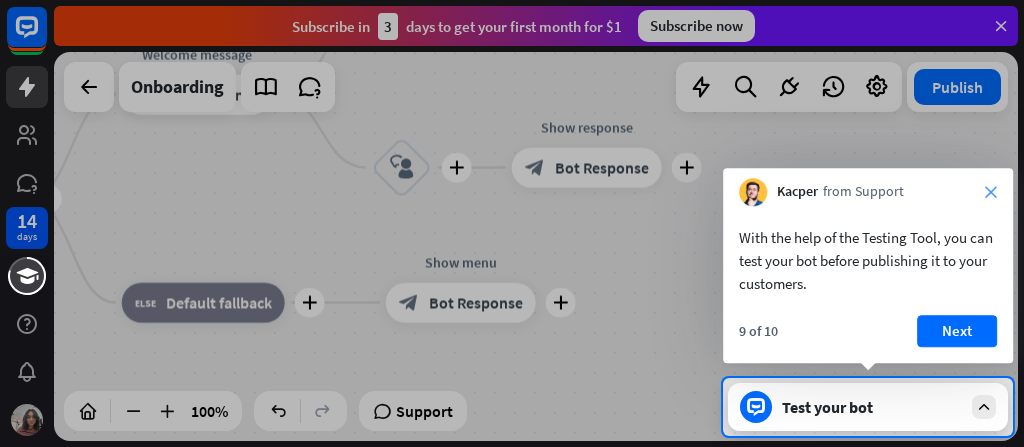 click on "close" at bounding box center (991, 192) 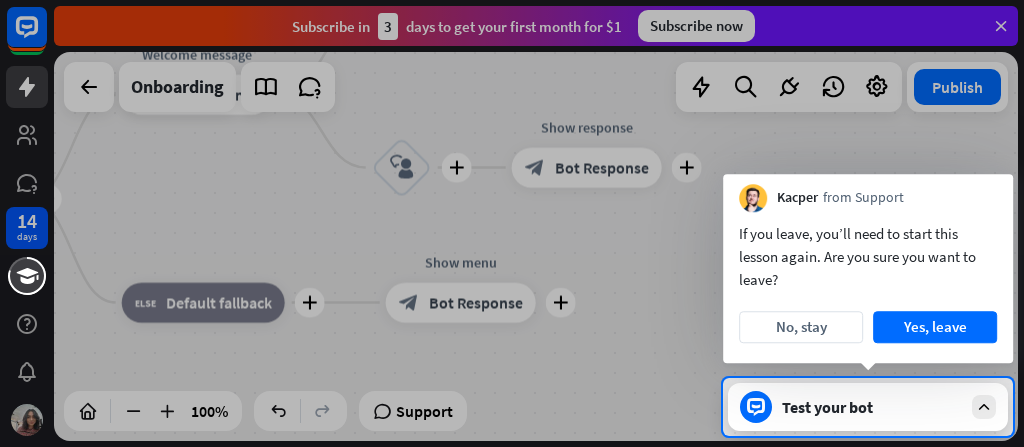 click on "If you leave, you’ll need to start this lesson again. Are you
sure you want to leave?
No, stay
Yes, leave" at bounding box center [868, 287] 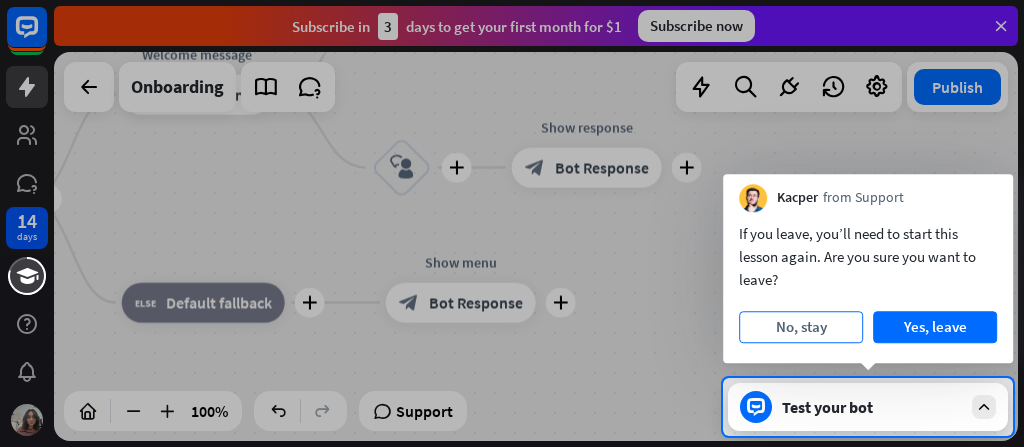 click on "No, stay" at bounding box center [801, 327] 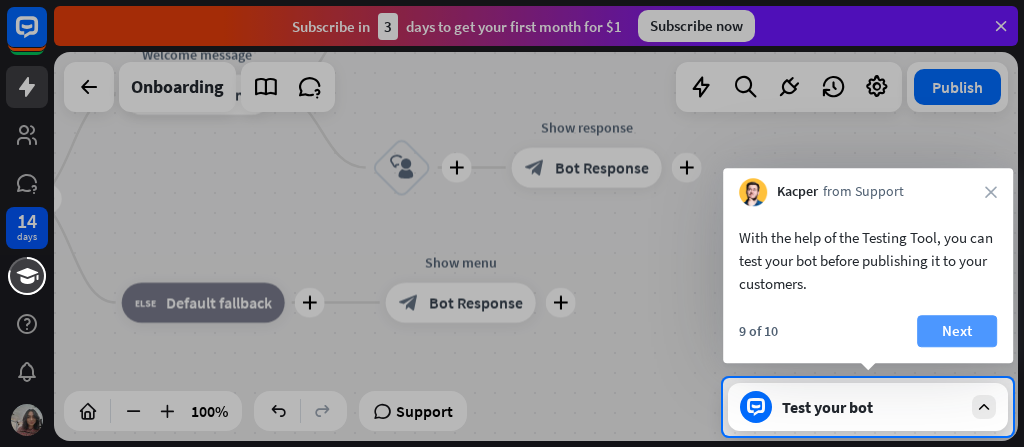 click on "Next" at bounding box center (957, 331) 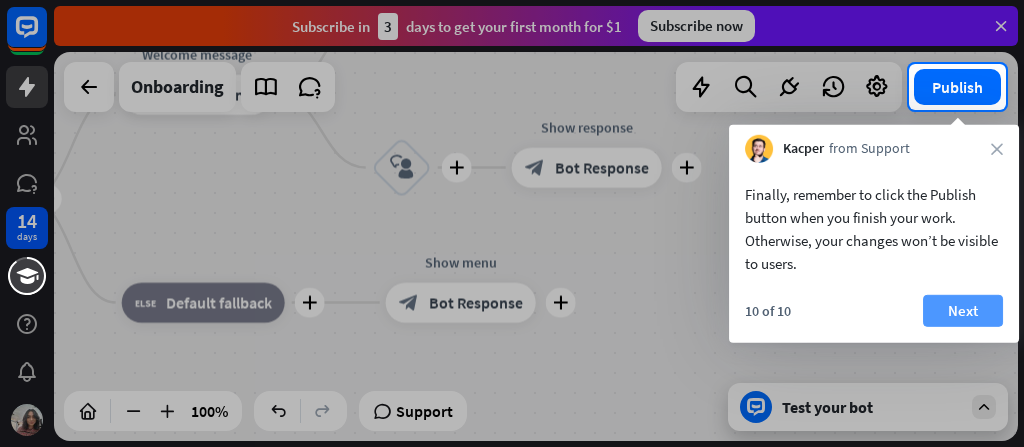 click on "Next" at bounding box center [963, 311] 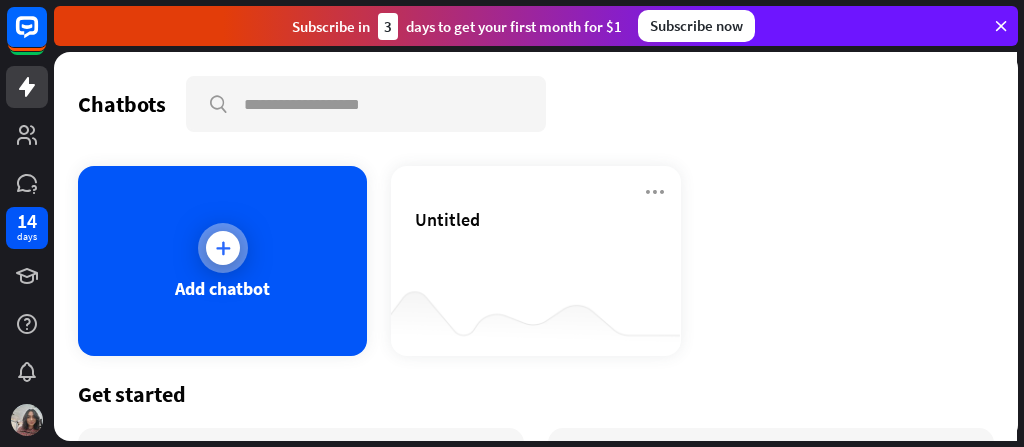 click on "Add chatbot" at bounding box center [222, 261] 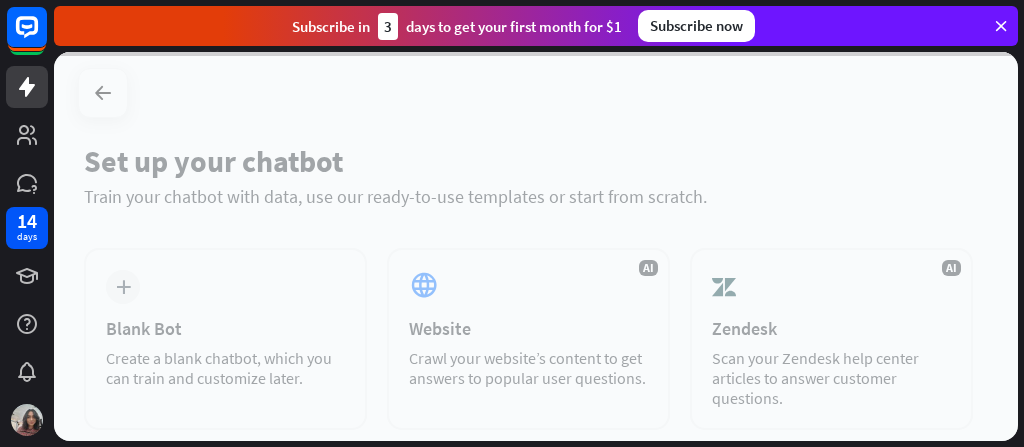 click at bounding box center [536, 246] 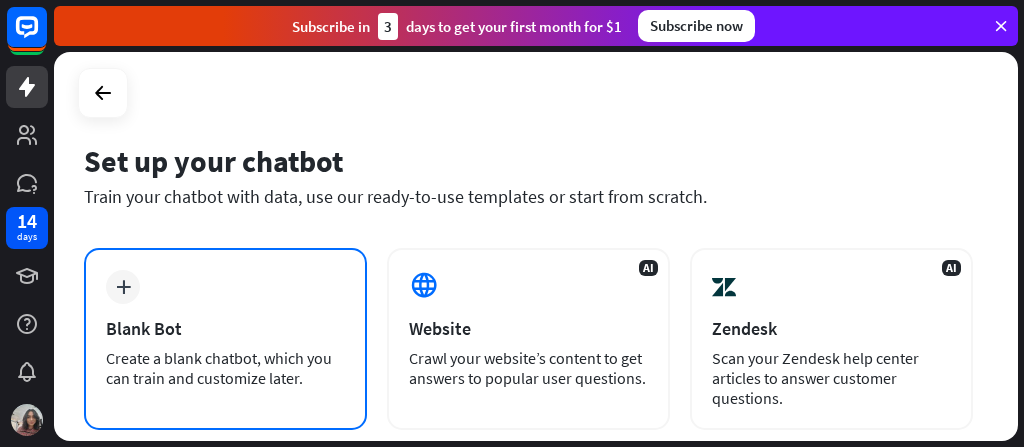 click on "plus   Blank Bot
Create a blank chatbot, which you can train and
customize later." at bounding box center [225, 339] 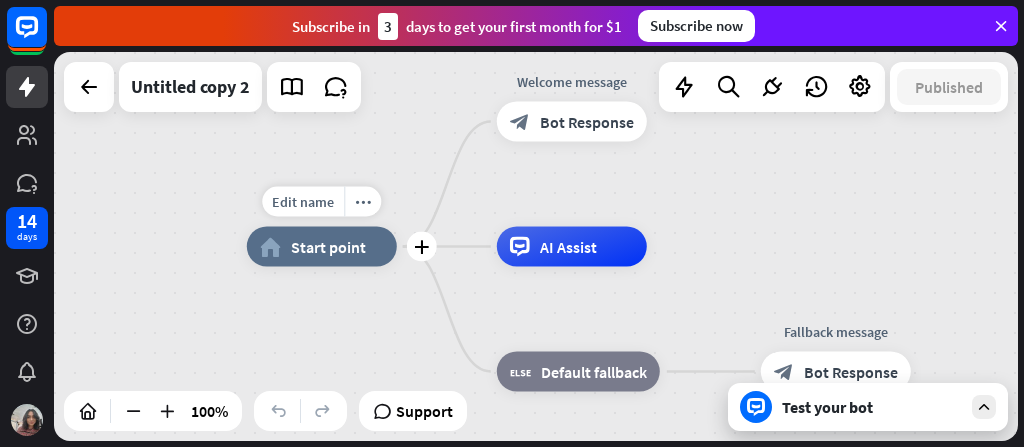 click on "Start point" at bounding box center [328, 247] 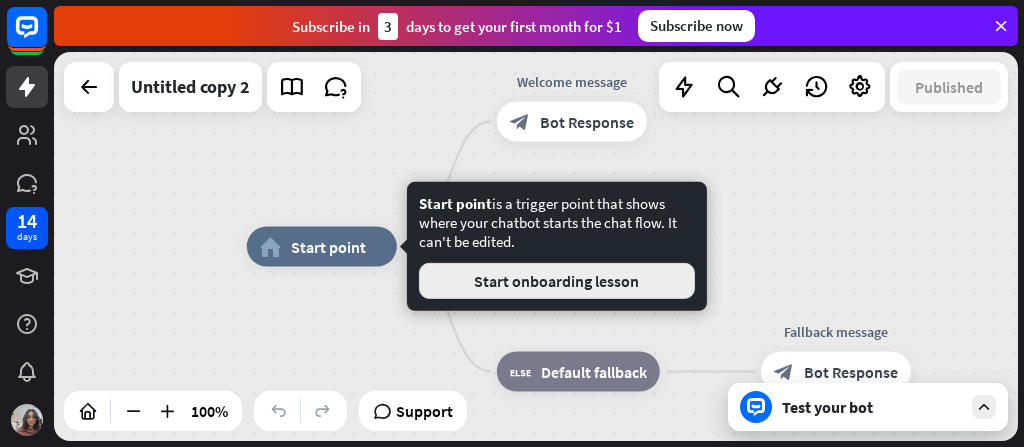 click on "Start onboarding lesson" at bounding box center [557, 281] 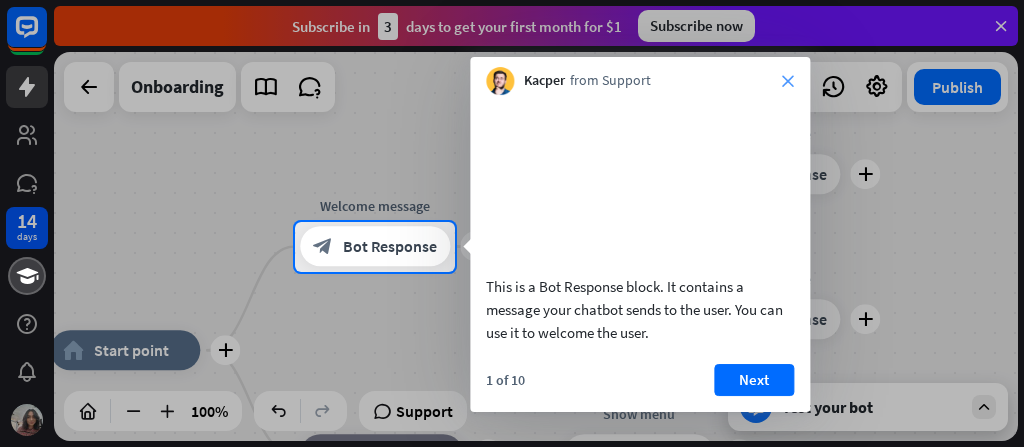click on "close" at bounding box center [788, 81] 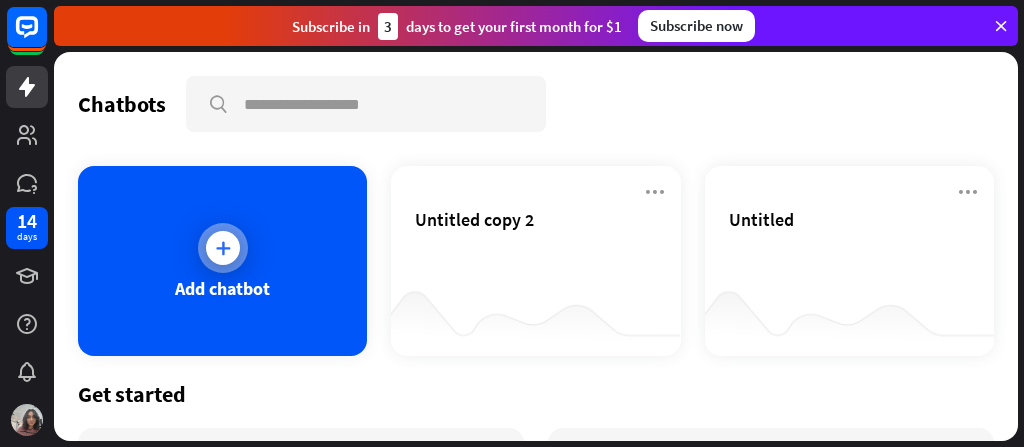 click on "Add chatbot" at bounding box center [222, 261] 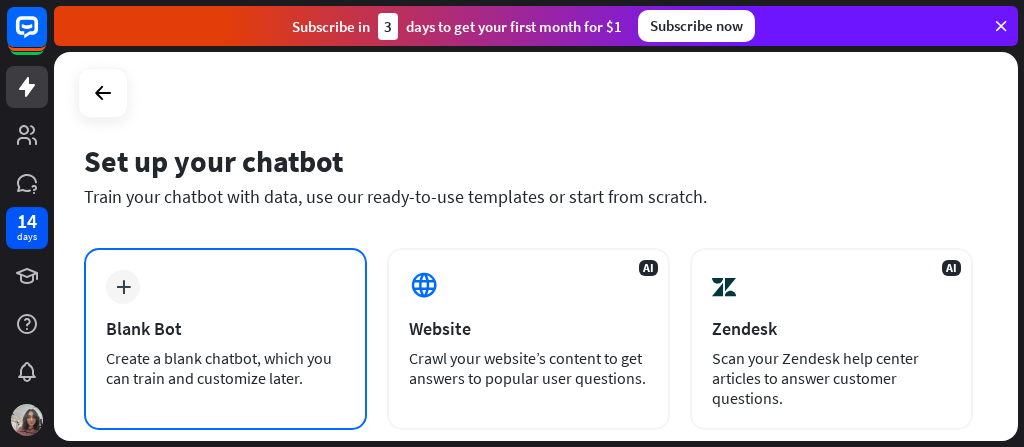 click on "plus   Blank Bot
Create a blank chatbot, which you can train and
customize later." at bounding box center [225, 339] 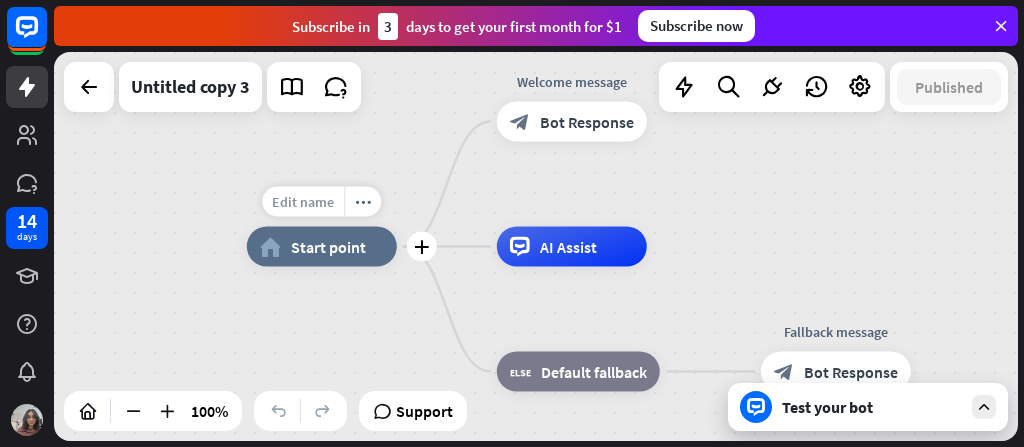 click on "Edit name" at bounding box center (303, 202) 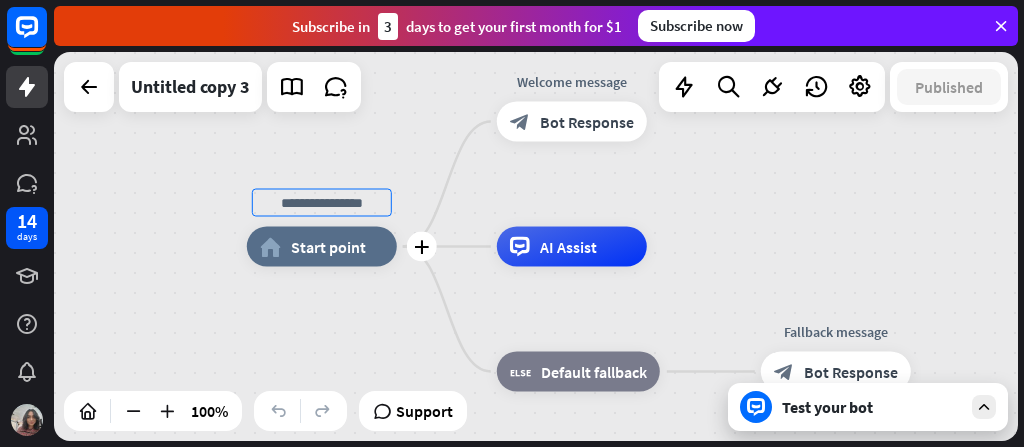 click at bounding box center [322, 203] 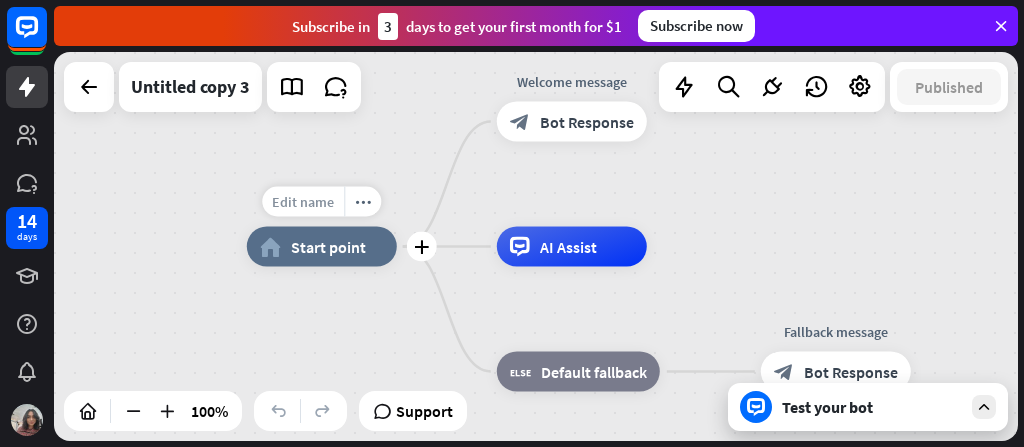 click on "Edit name" at bounding box center (303, 202) 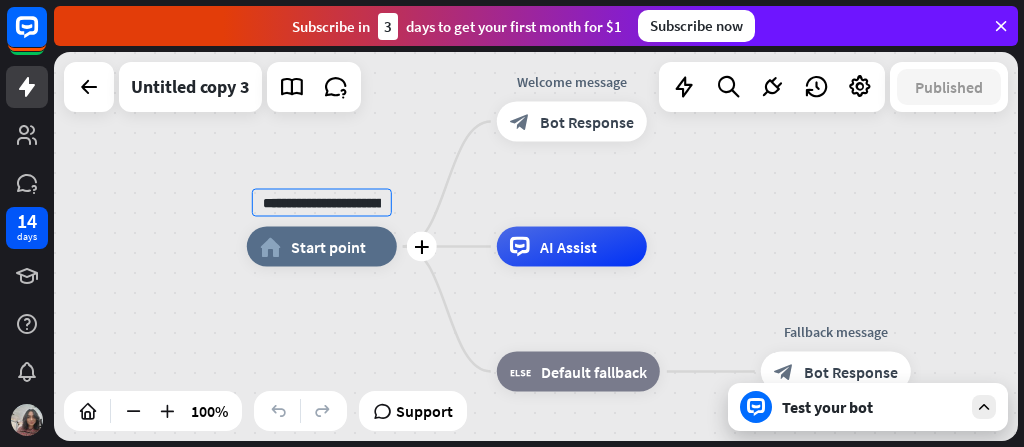 scroll, scrollTop: 0, scrollLeft: 302, axis: horizontal 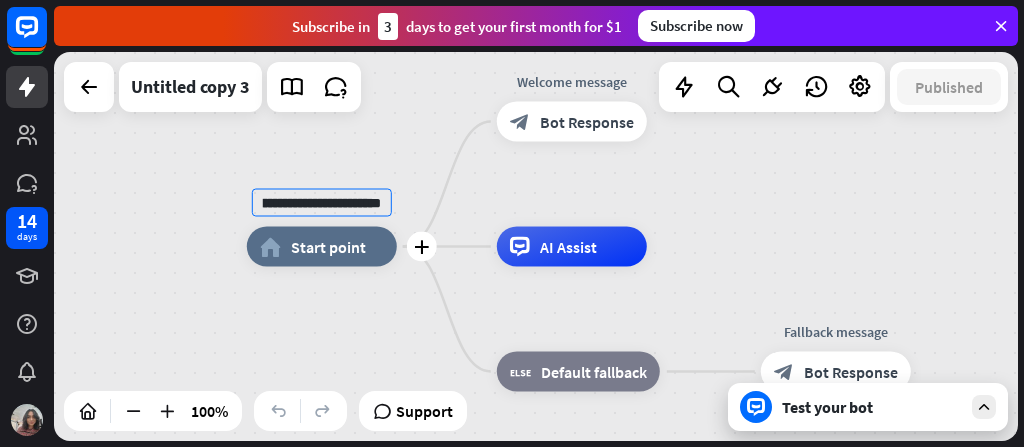 click on "**********" at bounding box center [322, 203] 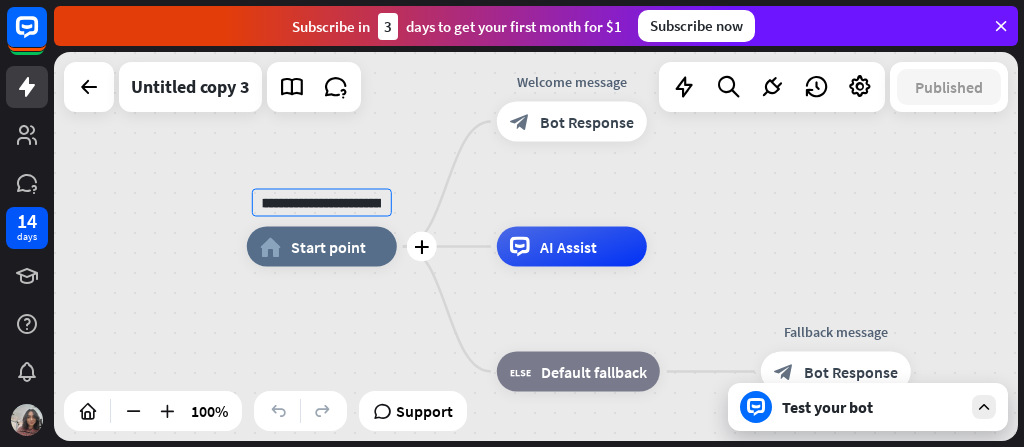 scroll, scrollTop: 0, scrollLeft: 35, axis: horizontal 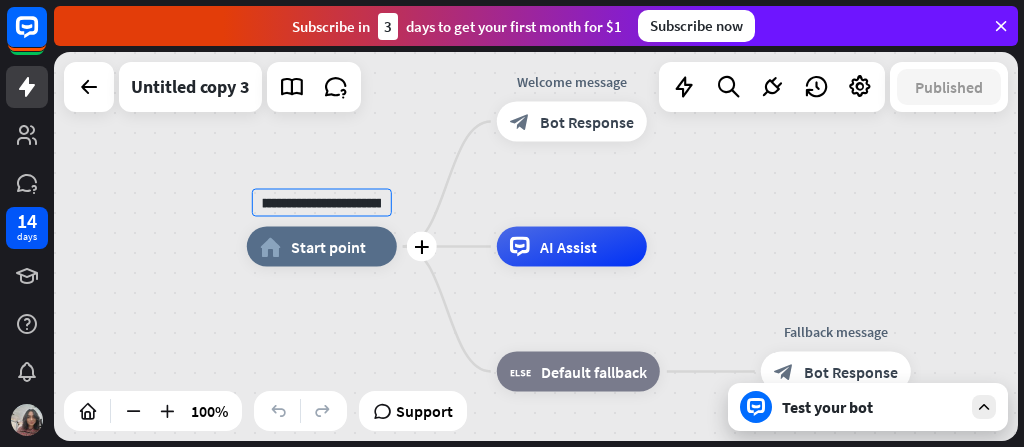 type on "**********" 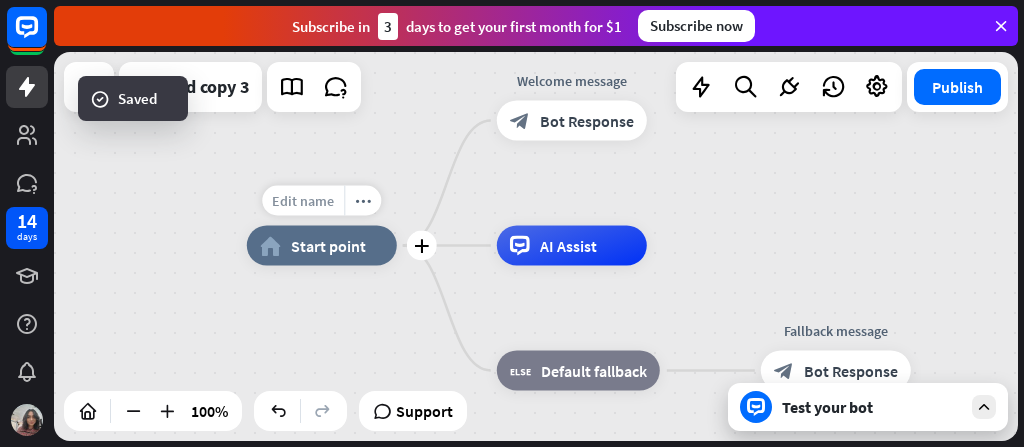 click on "Edit name" at bounding box center [303, 201] 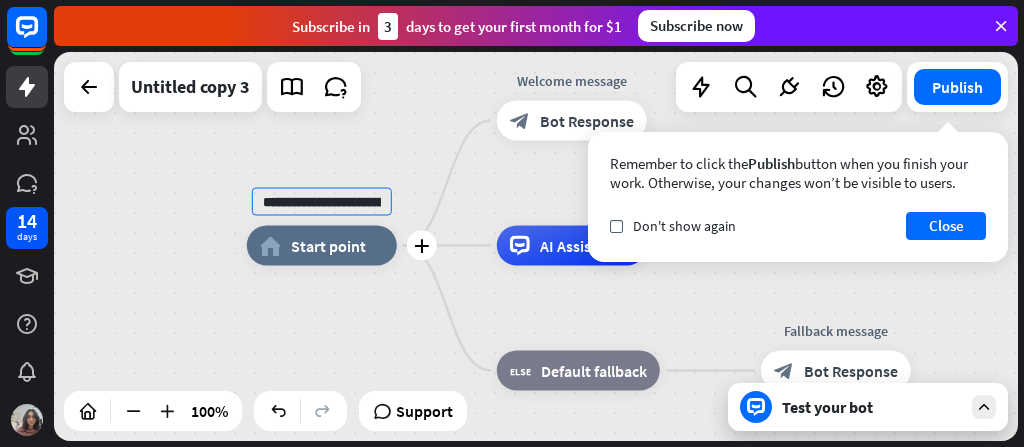 scroll, scrollTop: 0, scrollLeft: 302, axis: horizontal 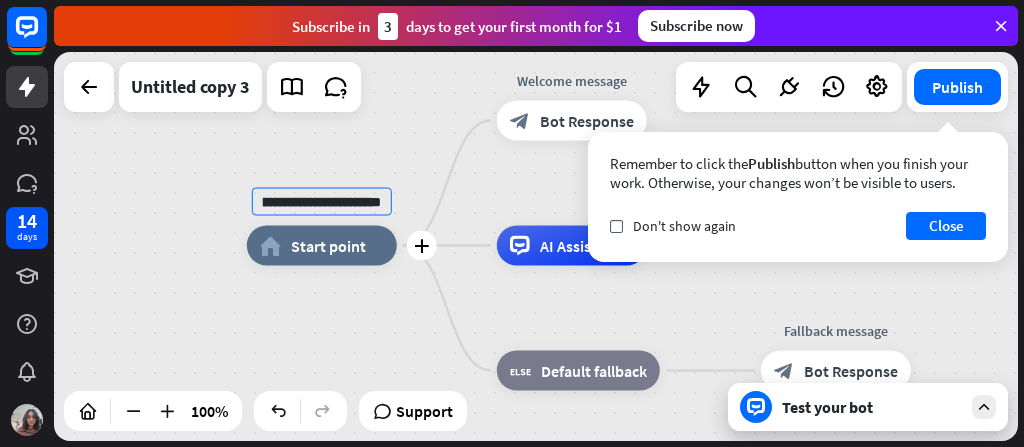 click on "**********" at bounding box center (322, 202) 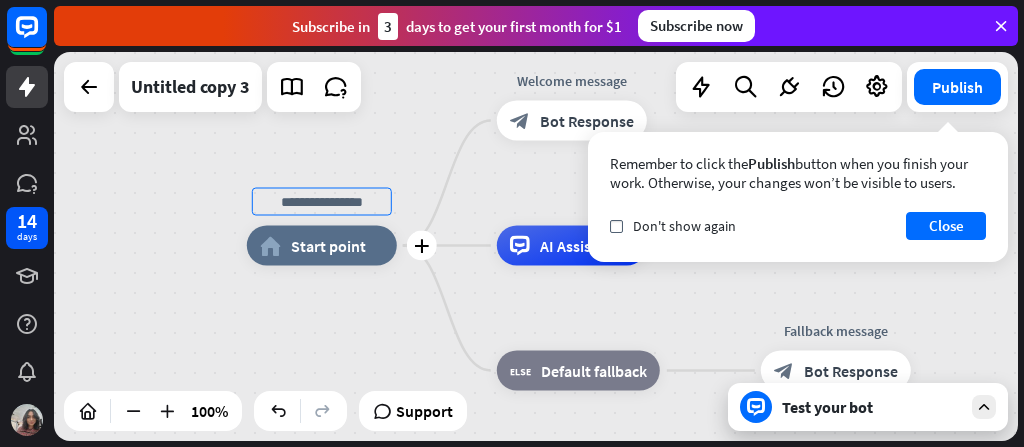 scroll, scrollTop: 0, scrollLeft: 0, axis: both 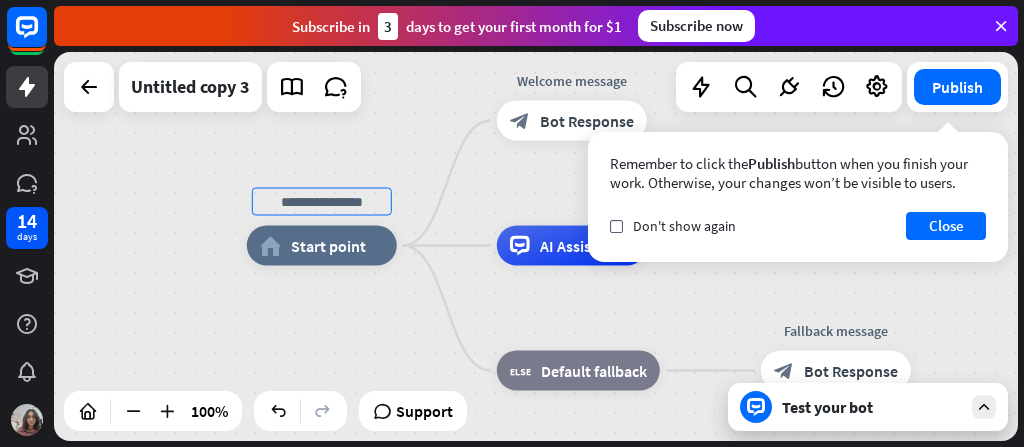 type 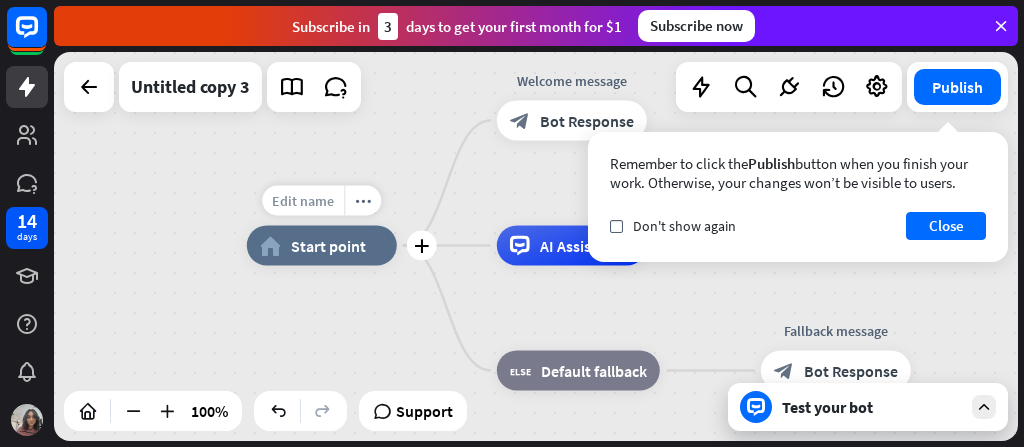 click on "Edit name" at bounding box center [303, 201] 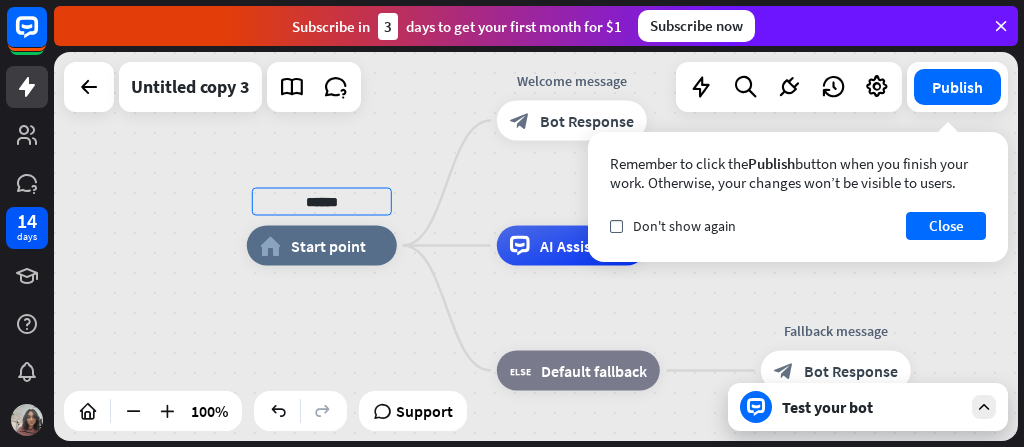 type on "******" 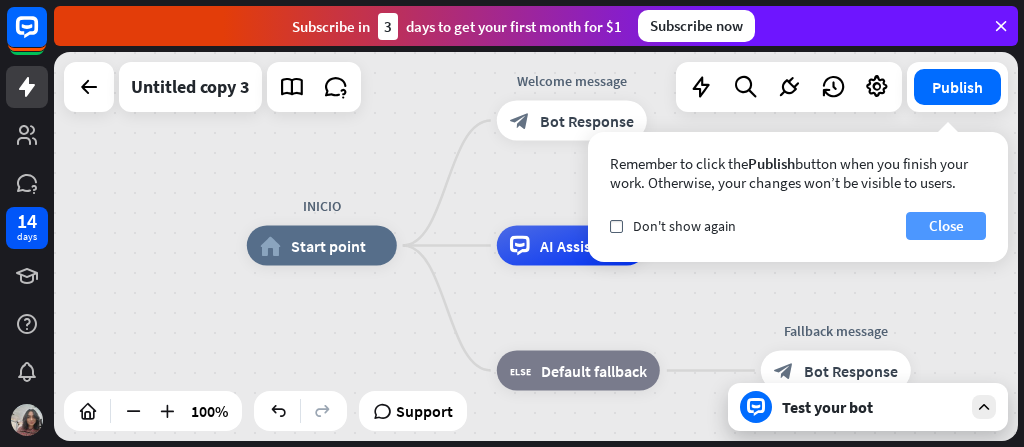 click on "Close" at bounding box center [946, 226] 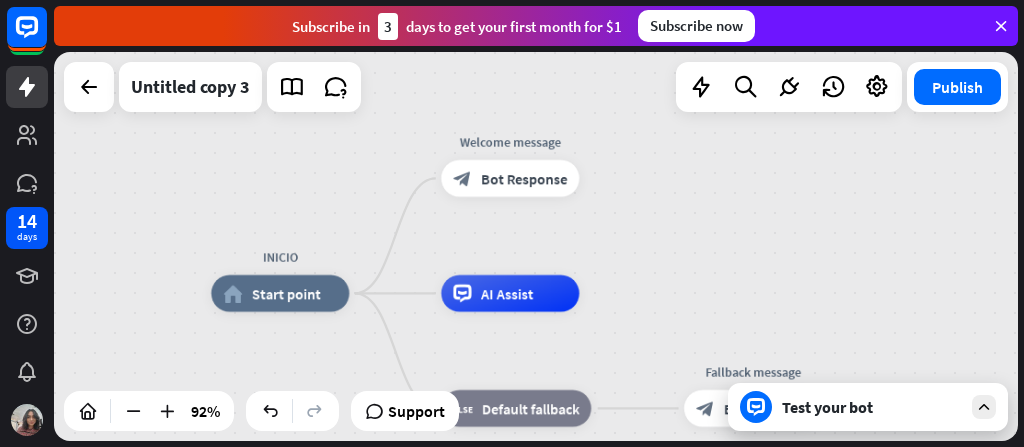 drag, startPoint x: 768, startPoint y: 190, endPoint x: 700, endPoint y: 248, distance: 89.37561 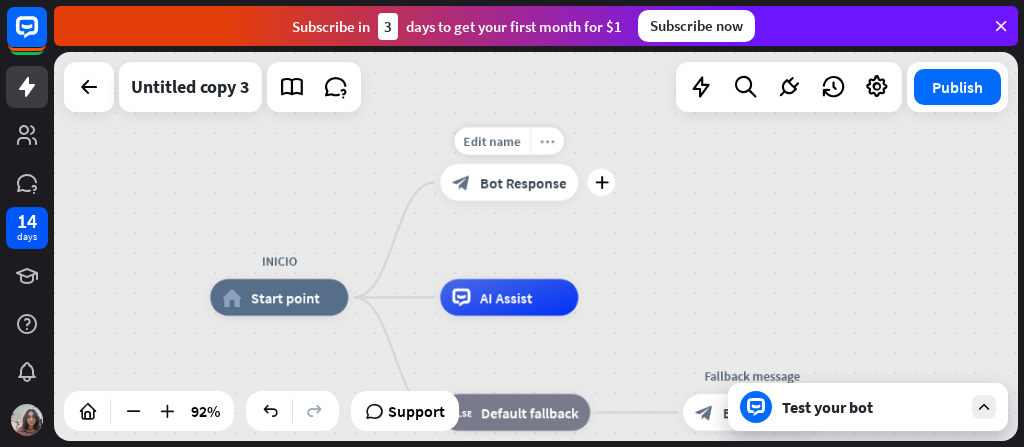 click on "more_horiz" at bounding box center (547, 141) 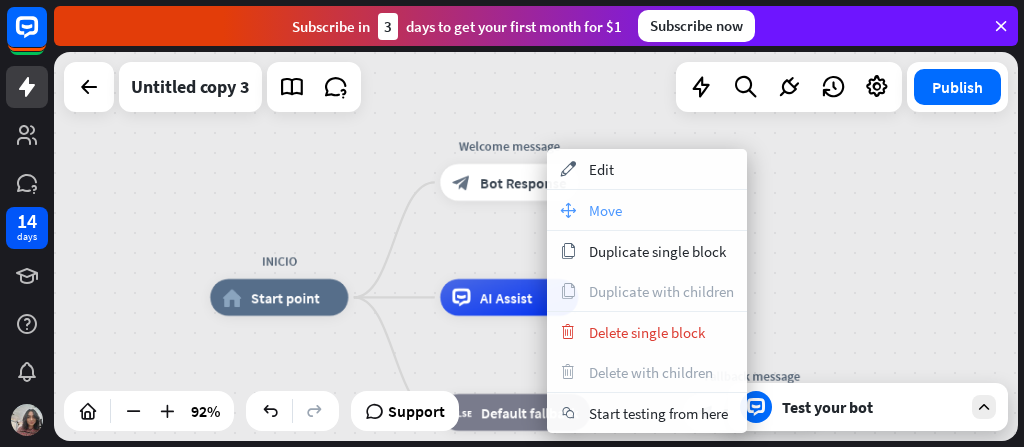 click on "Move" at bounding box center [605, 210] 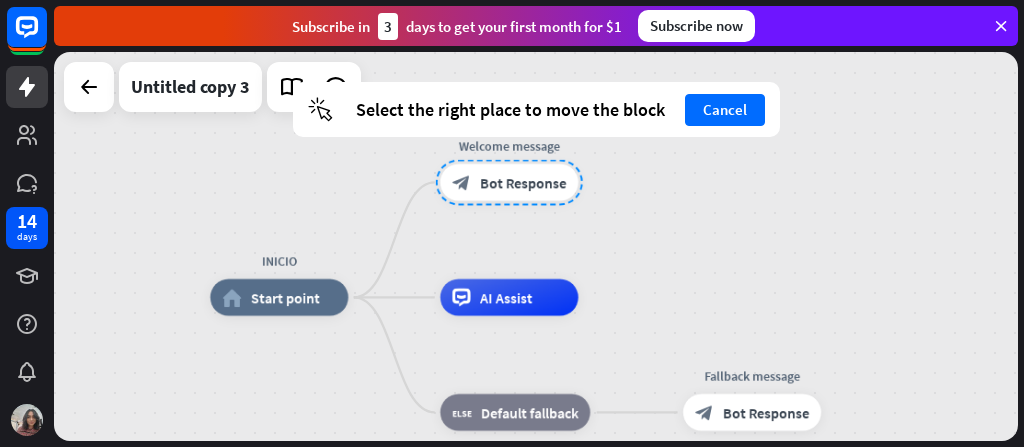 click on "INICIO   home_2   Start point                 Welcome message   block_bot_response   Bot Response                     AI Assist                   block_fallback   Default fallback                 Fallback message   block_bot_response   Bot Response" at bounding box center (536, 246) 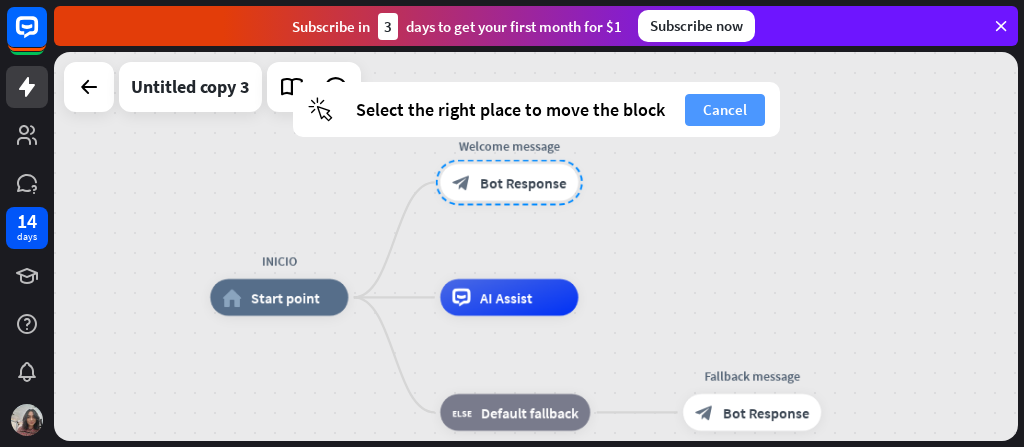 click on "Cancel" at bounding box center [725, 110] 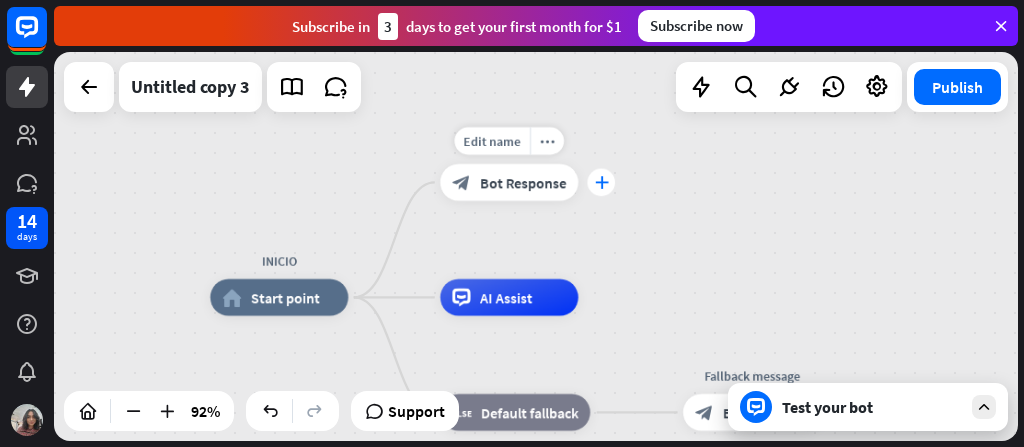 click on "plus" at bounding box center [601, 183] 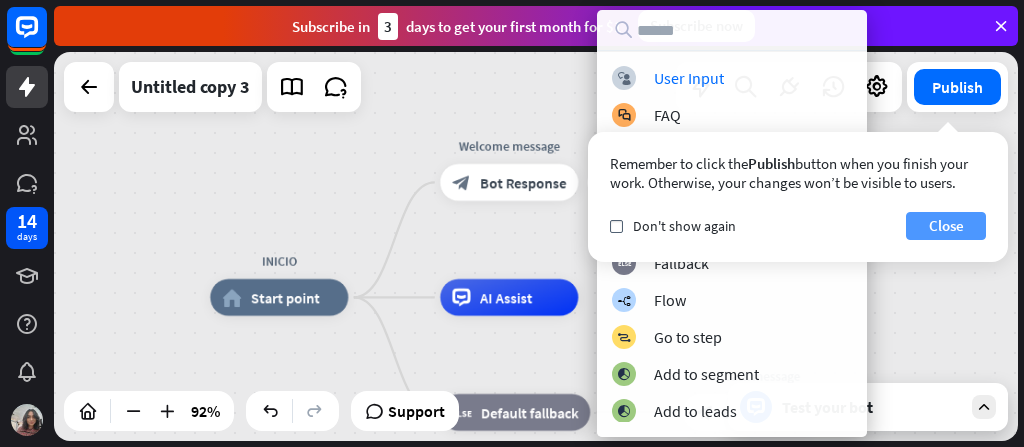click on "Close" at bounding box center [946, 226] 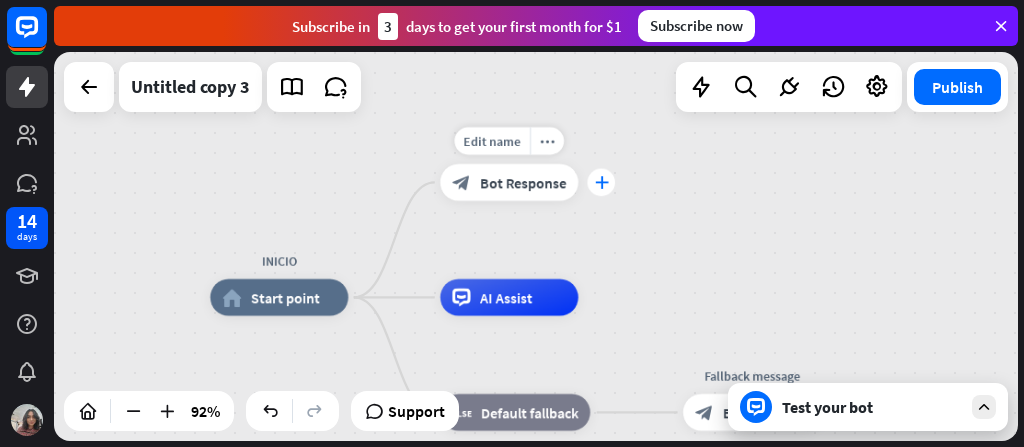 click on "plus" at bounding box center [601, 183] 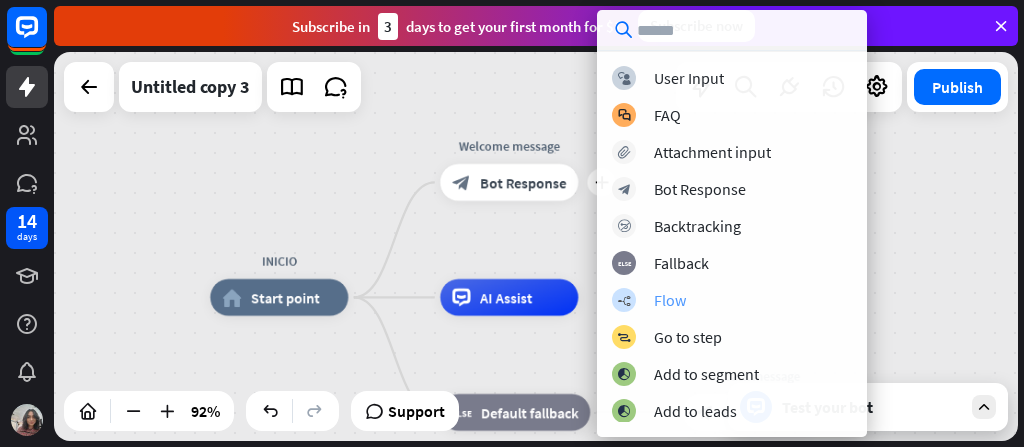 click on "Flow" at bounding box center (670, 300) 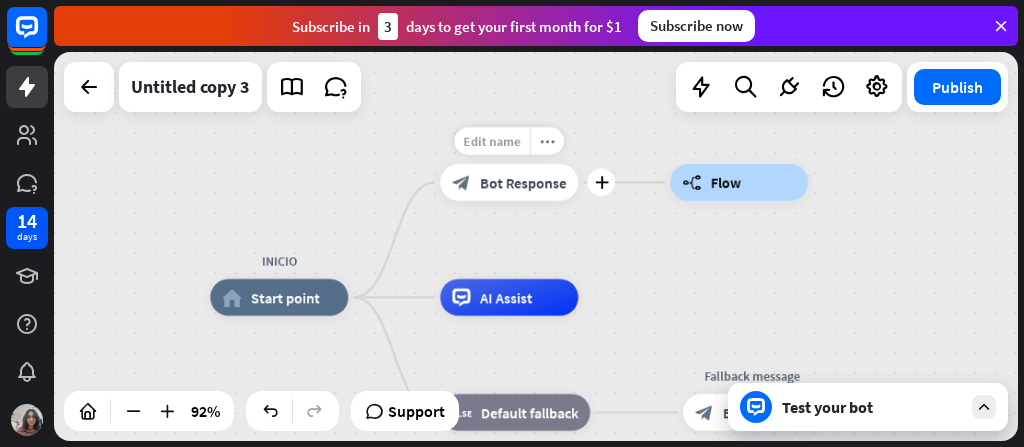 click on "Edit name" at bounding box center (492, 141) 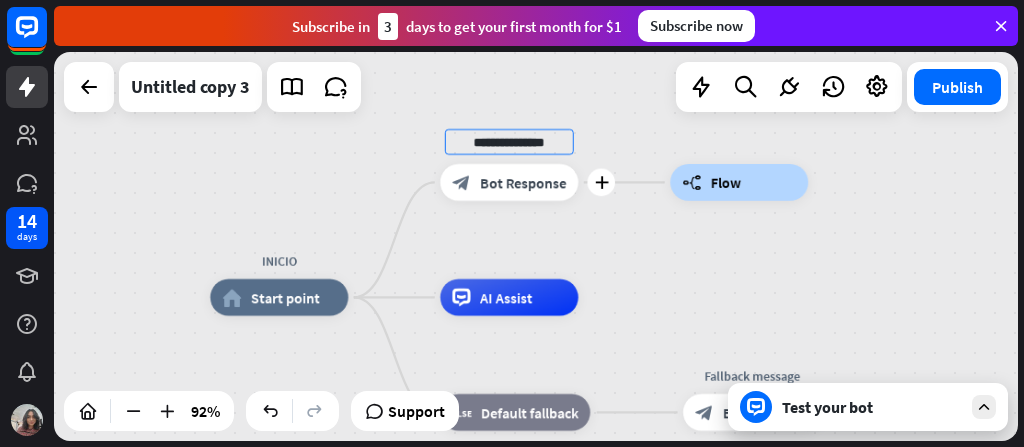 click on "**********" at bounding box center (509, 142) 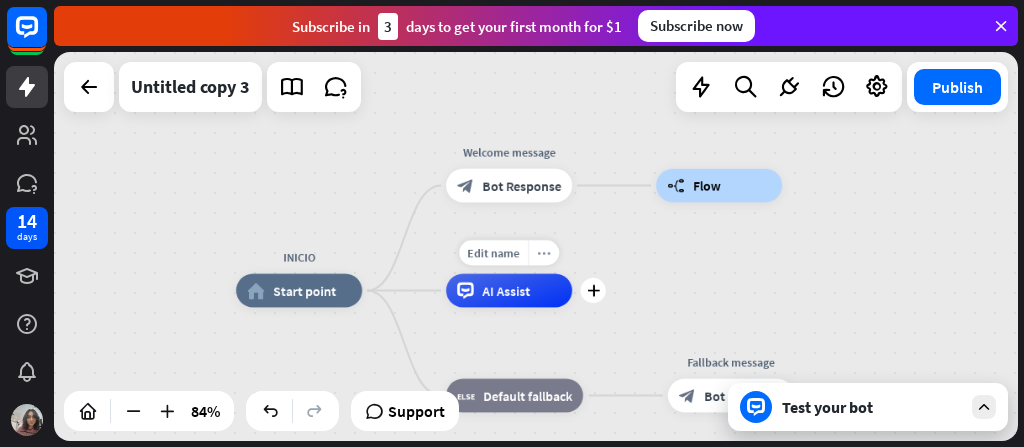 click on "more_horiz" at bounding box center (543, 252) 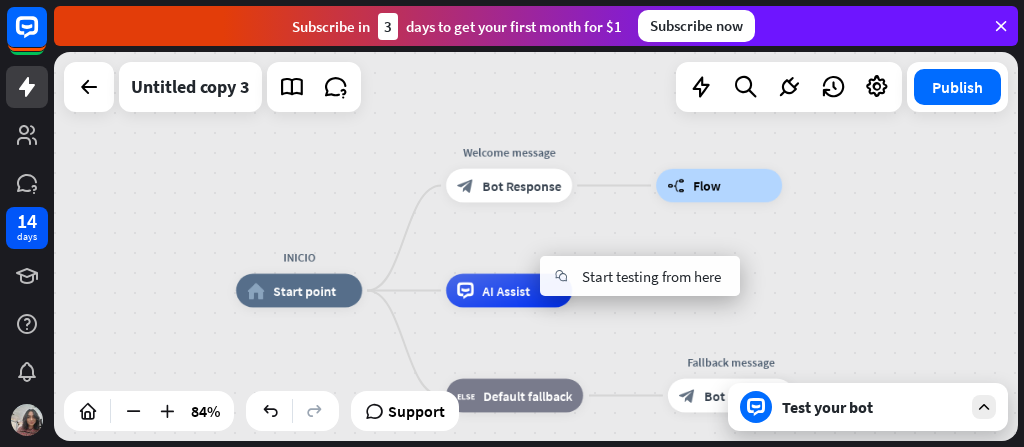 click on "INICIO   home_2   Start point                 Welcome message   block_bot_response   Bot Response                   builder_tree   Flow                     AI Assist                   block_fallback   Default fallback                 Fallback message   block_bot_response   Bot Response" at bounding box center (641, 454) 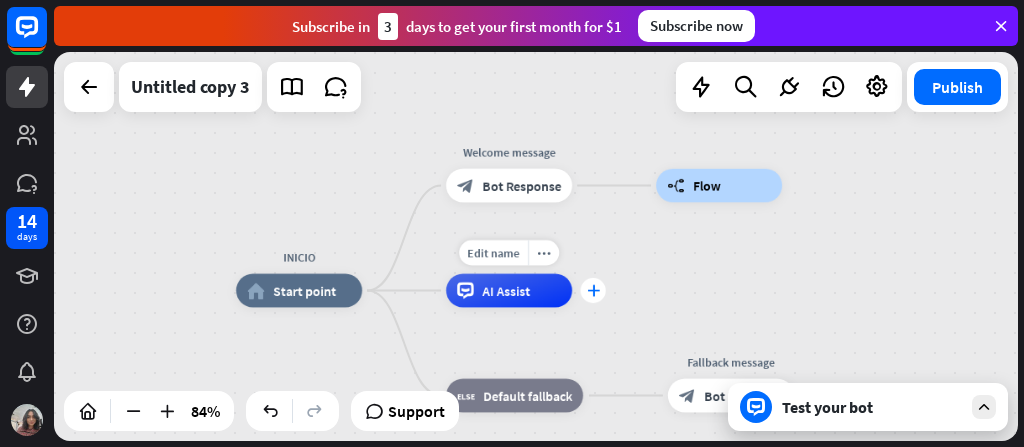 click on "plus" at bounding box center [593, 291] 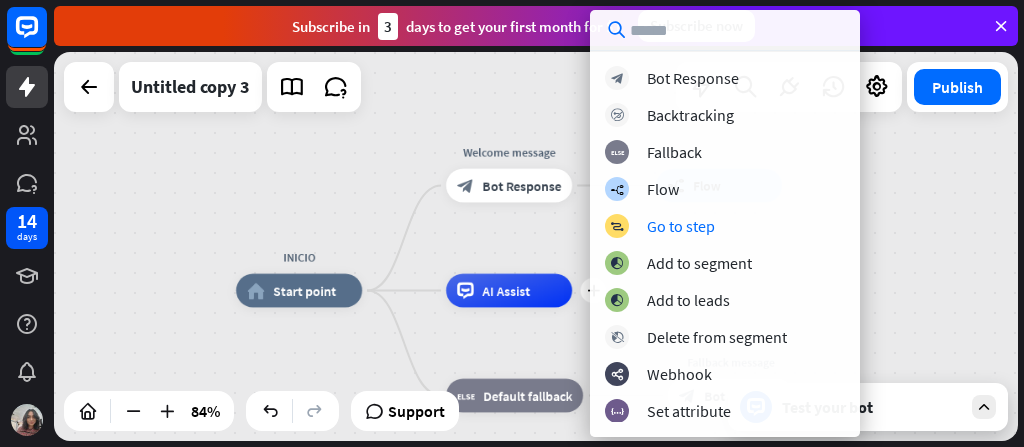 click on "INICIO   home_2   Start point                 Welcome message   block_bot_response   Bot Response                   builder_tree   Flow               plus       AI Assist                   block_fallback   Default fallback                 Fallback message   block_bot_response   Bot Response" at bounding box center [536, 246] 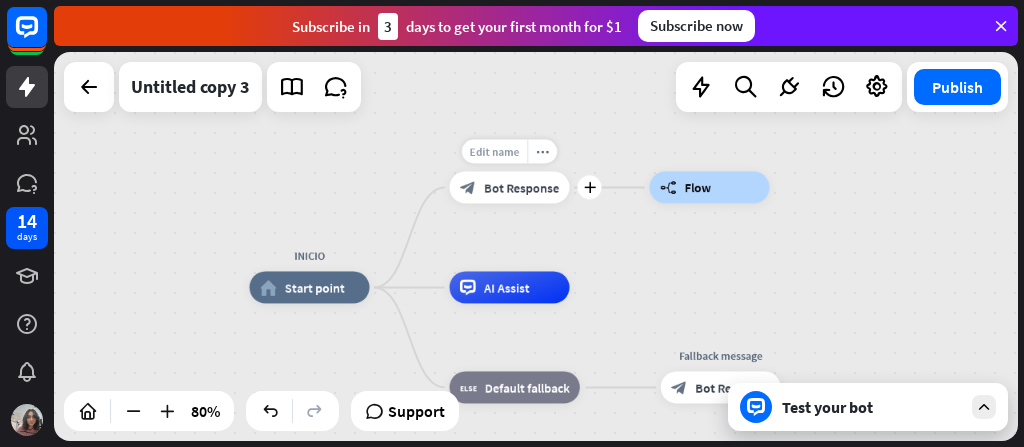 click on "Edit name" at bounding box center [495, 151] 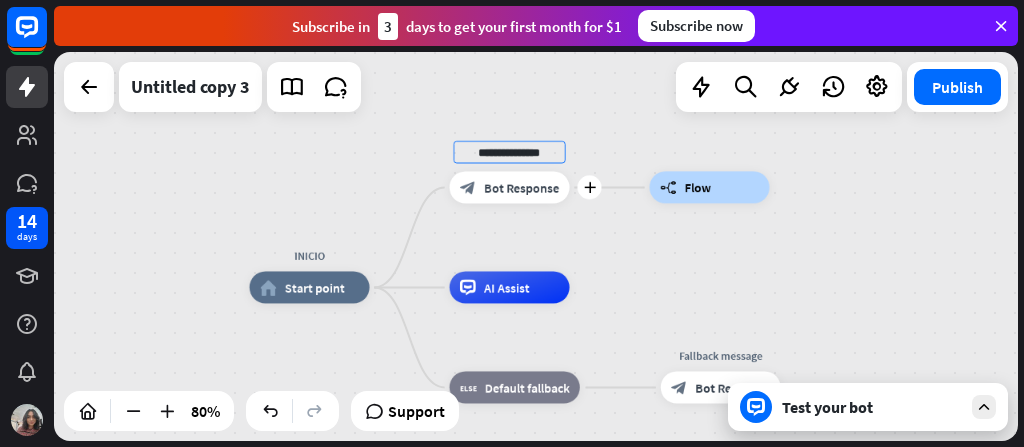 click on "**********" at bounding box center (509, 152) 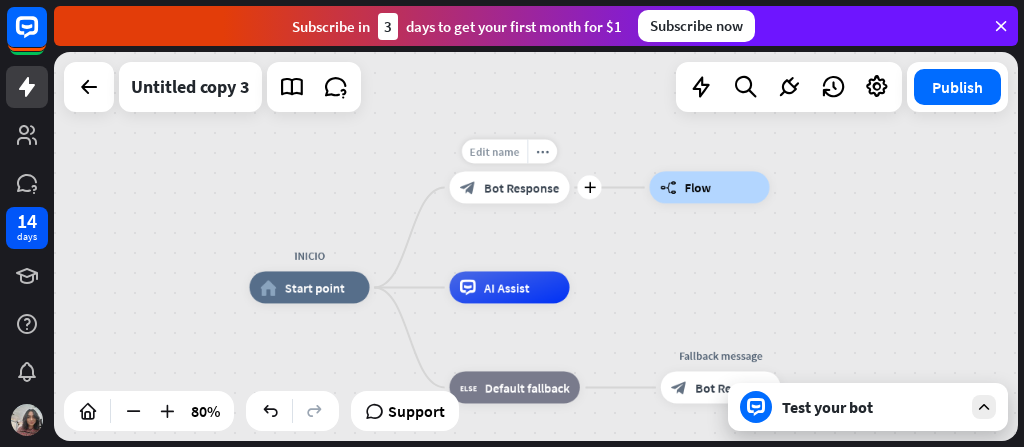 click on "Edit name" at bounding box center [495, 151] 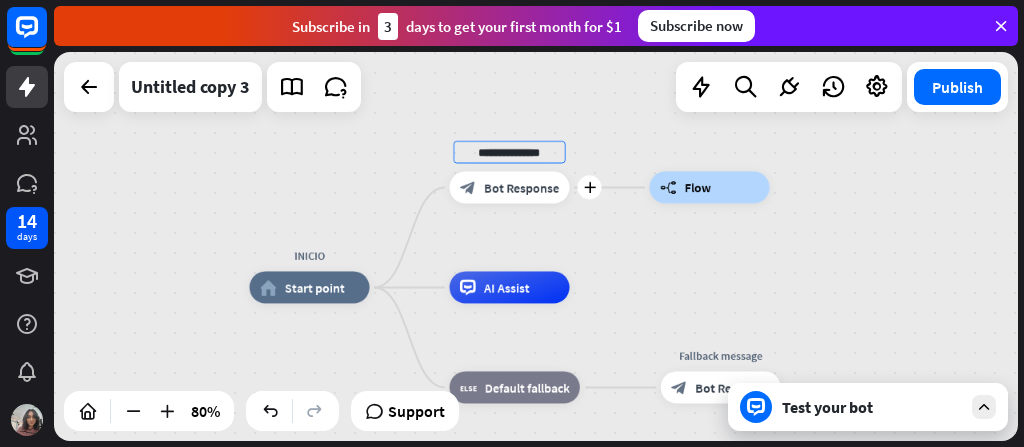 drag, startPoint x: 558, startPoint y: 151, endPoint x: 457, endPoint y: 141, distance: 101.49384 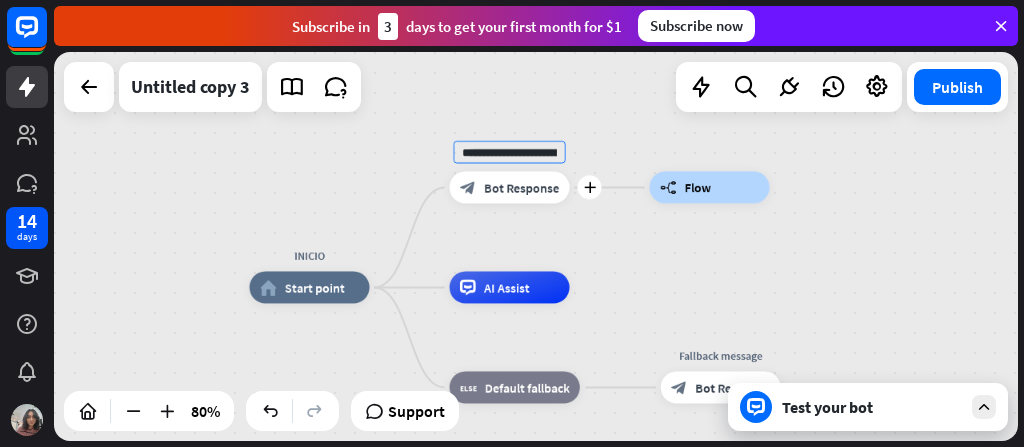 scroll, scrollTop: 0, scrollLeft: 56, axis: horizontal 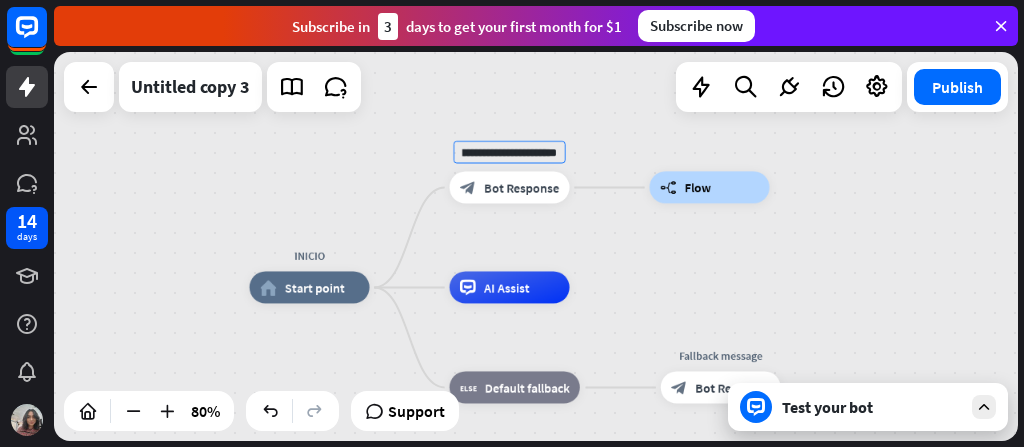 type on "**********" 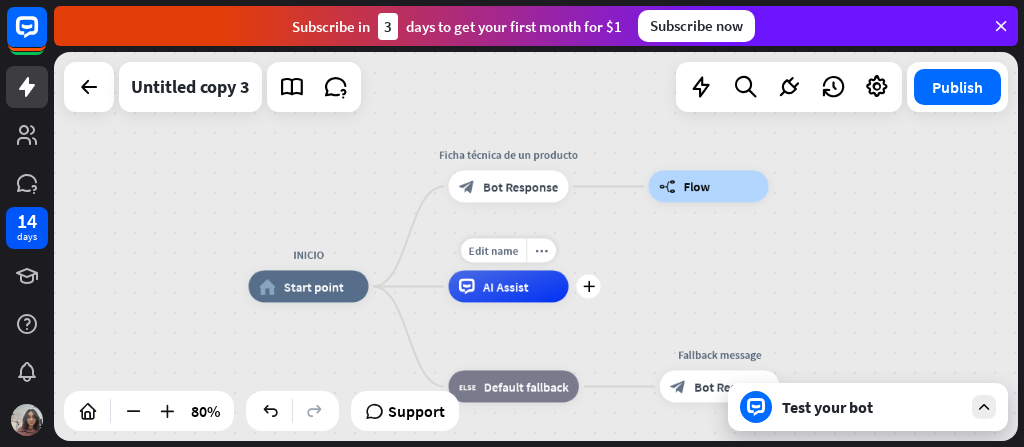 click on "Edit name   more_horiz         plus       AI Assist" at bounding box center [508, 286] 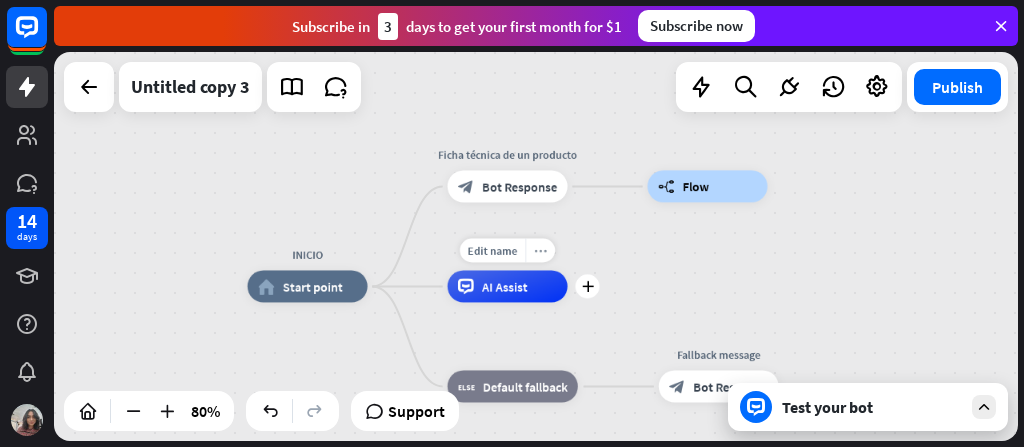 click on "more_horiz" at bounding box center (540, 250) 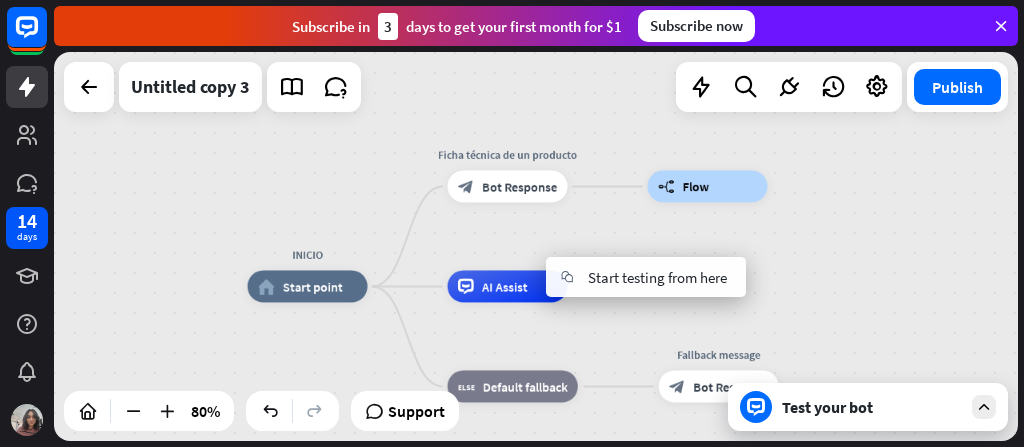 click on "INICIO   home_2   Start point                  Ficha técnica de un producto   block_bot_response   Bot Response                   builder_tree   Flow                     AI Assist                   block_fallback   Default fallback                 Fallback message   block_bot_response   Bot Response" at bounding box center (536, 246) 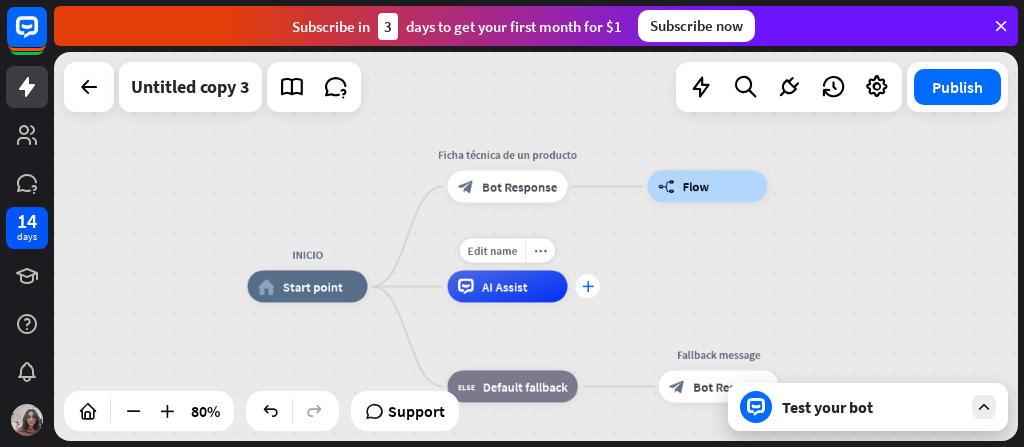 click on "plus" at bounding box center [587, 286] 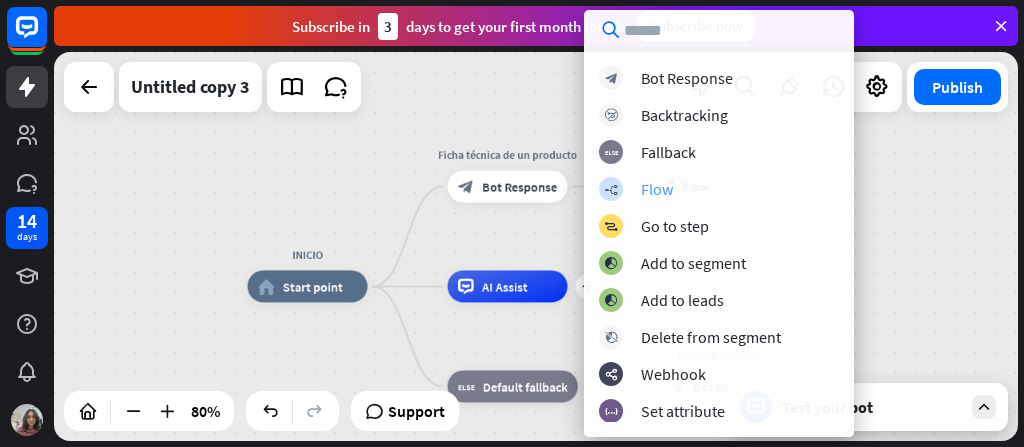 click on "Flow" at bounding box center [657, 189] 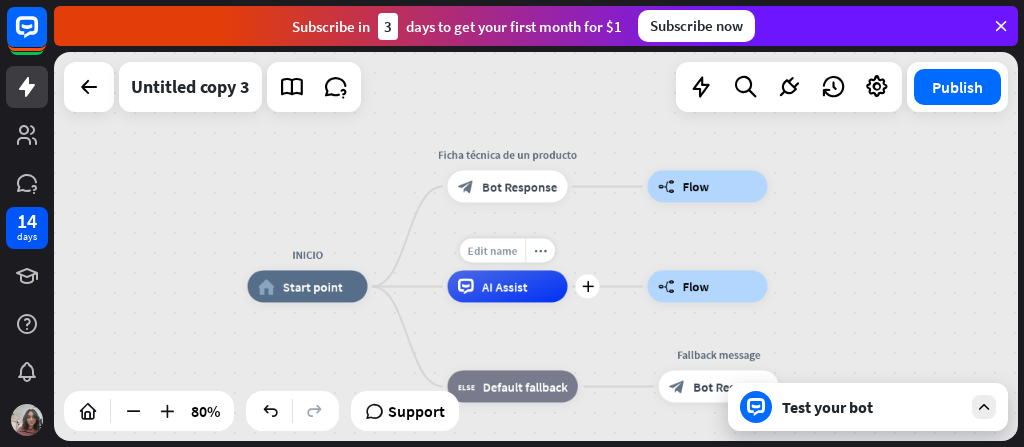 click on "Edit name" at bounding box center (493, 250) 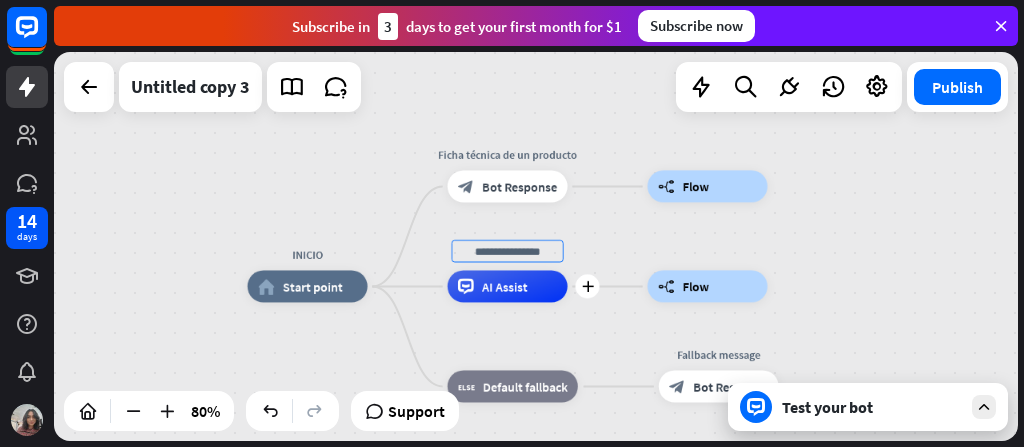 click at bounding box center (507, 251) 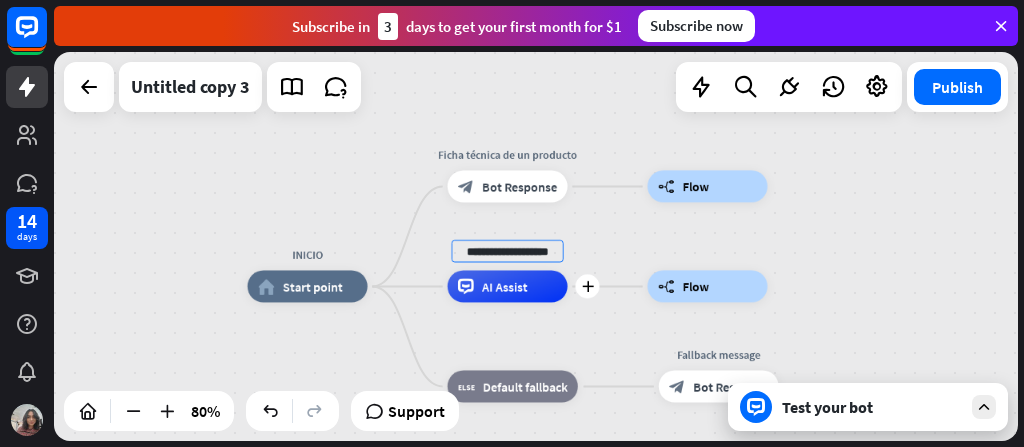 scroll, scrollTop: 0, scrollLeft: 3, axis: horizontal 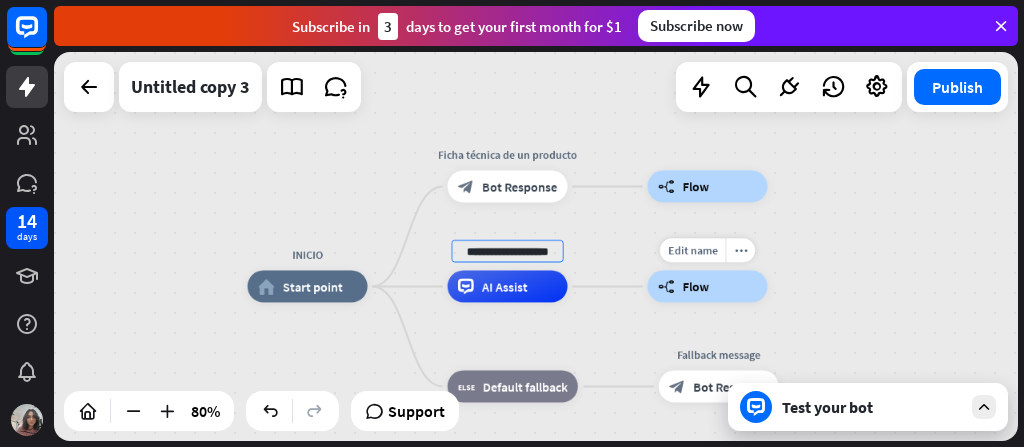 type on "**********" 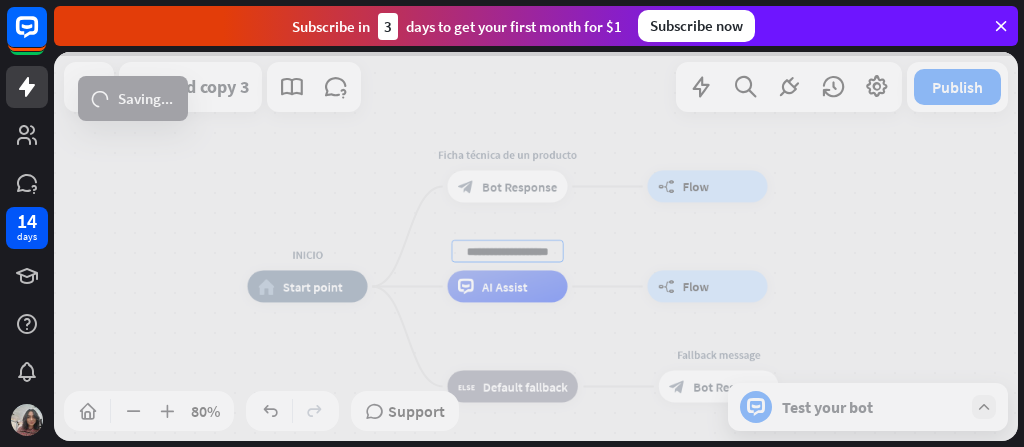 scroll, scrollTop: 0, scrollLeft: 0, axis: both 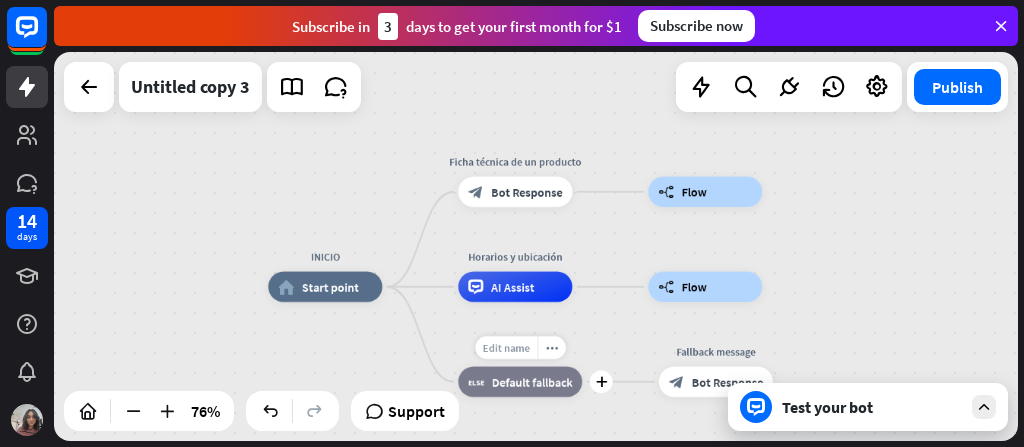 click on "Edit name" at bounding box center (506, 348) 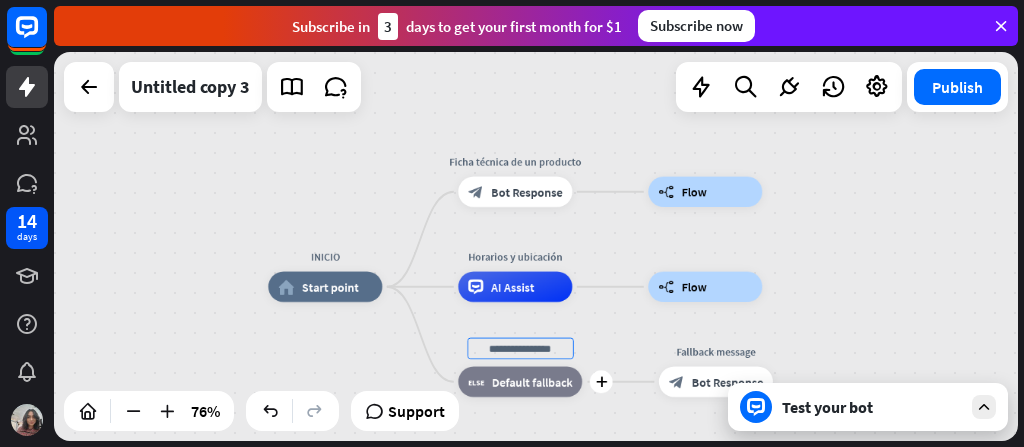 click at bounding box center (520, 348) 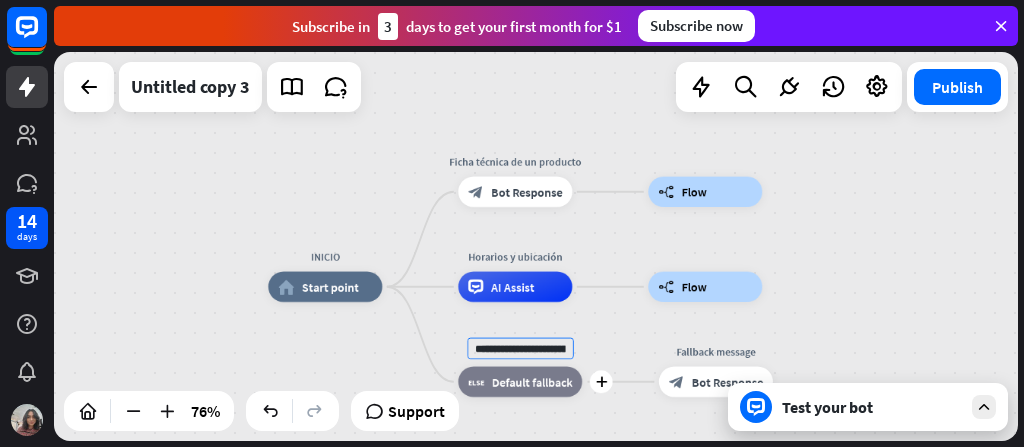 scroll, scrollTop: 0, scrollLeft: 93, axis: horizontal 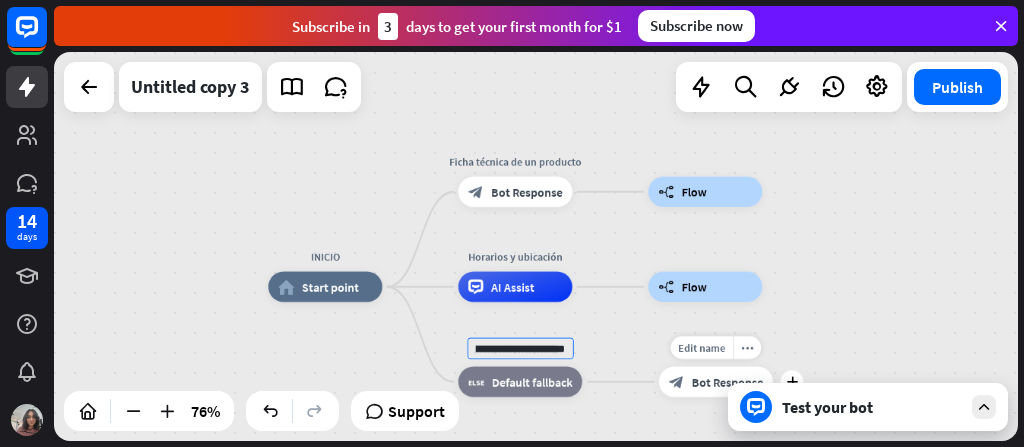 type on "**********" 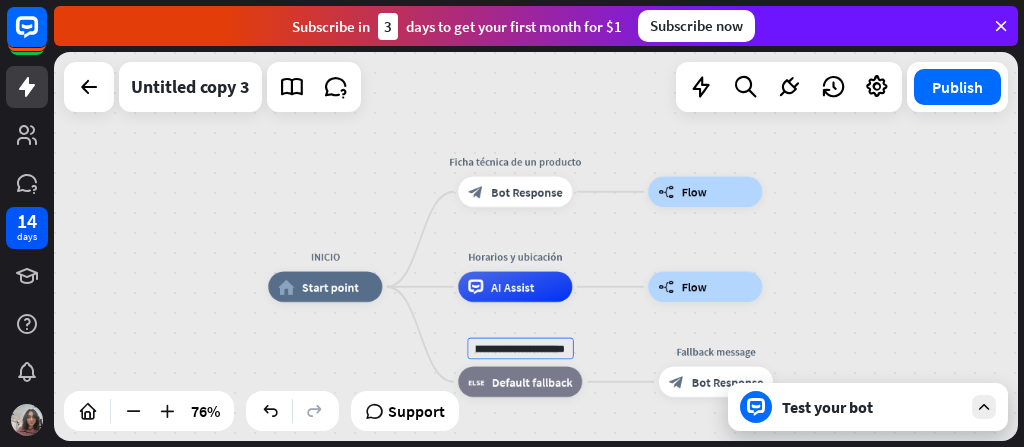 scroll, scrollTop: 0, scrollLeft: 0, axis: both 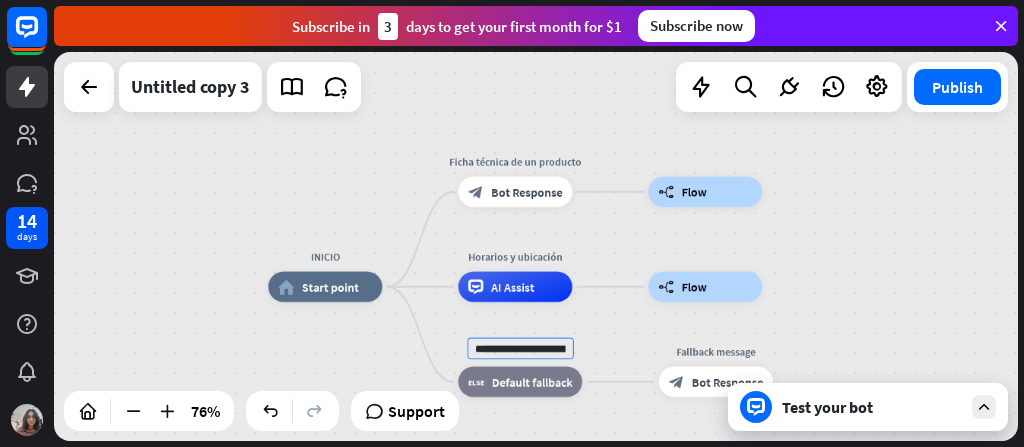 click on "**********" at bounding box center (536, 246) 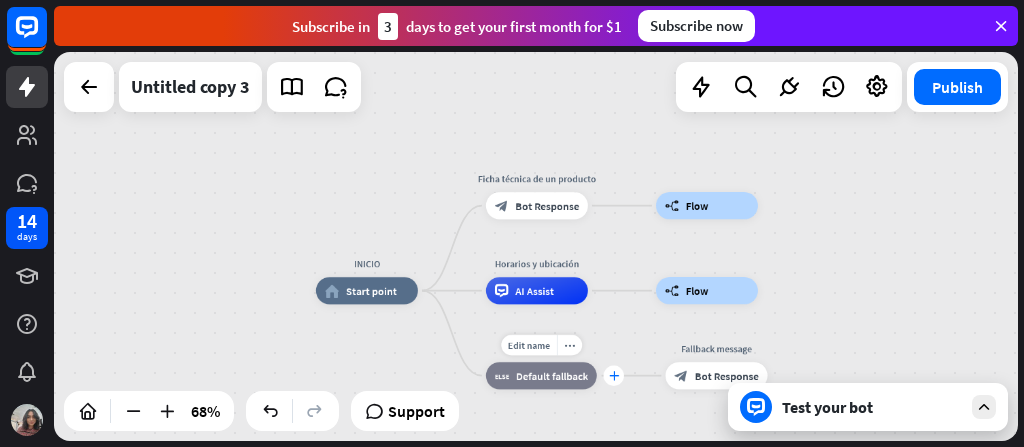 click on "plus" at bounding box center [614, 376] 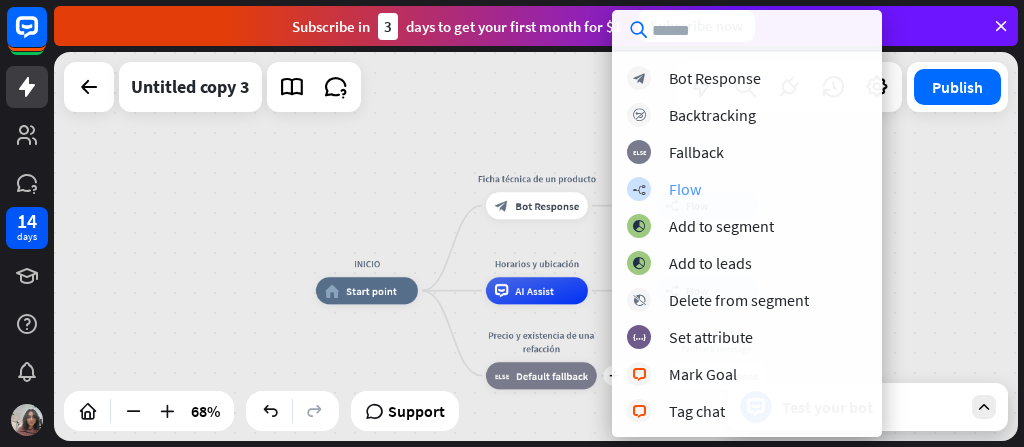click on "builder_tree
Flow" at bounding box center [747, 189] 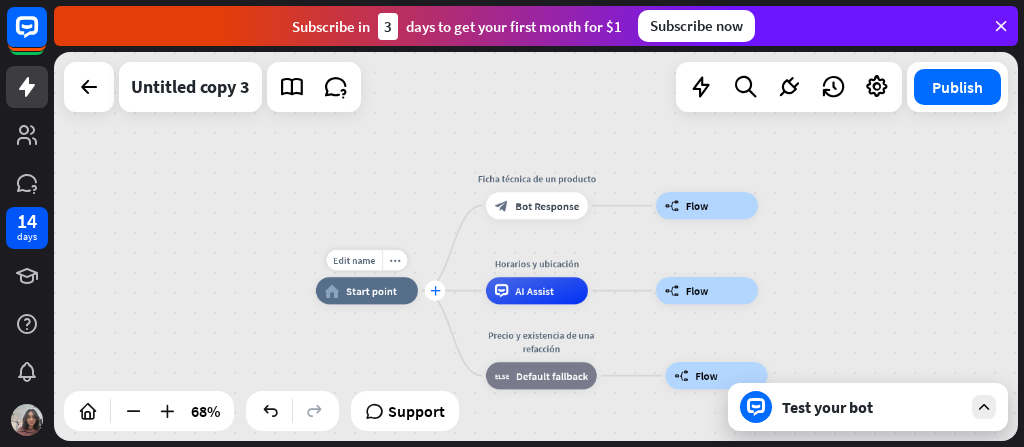 click on "plus" at bounding box center (435, 291) 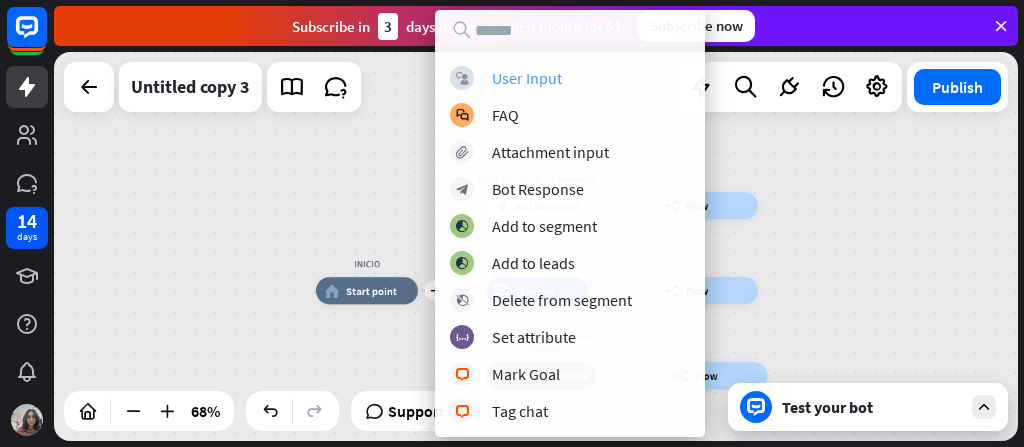 click on "User Input" at bounding box center [527, 78] 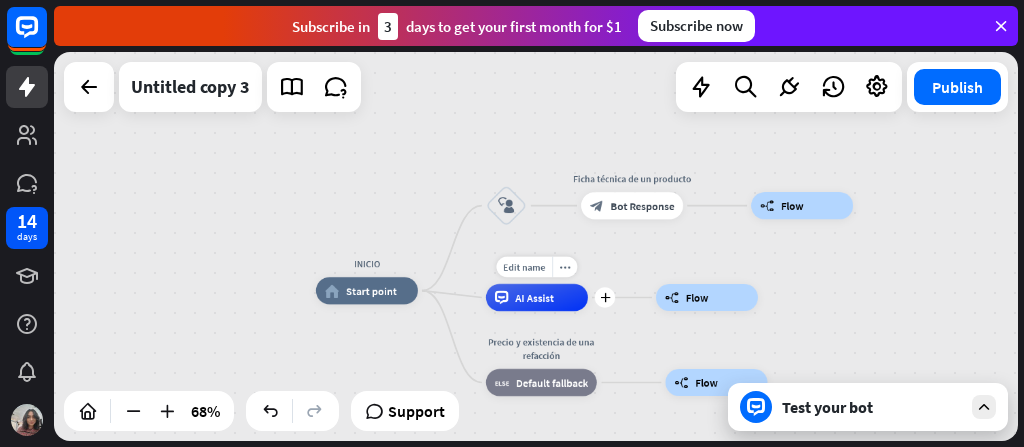 click on "Edit name   more_horiz         plus       AI Assist" at bounding box center [537, 297] 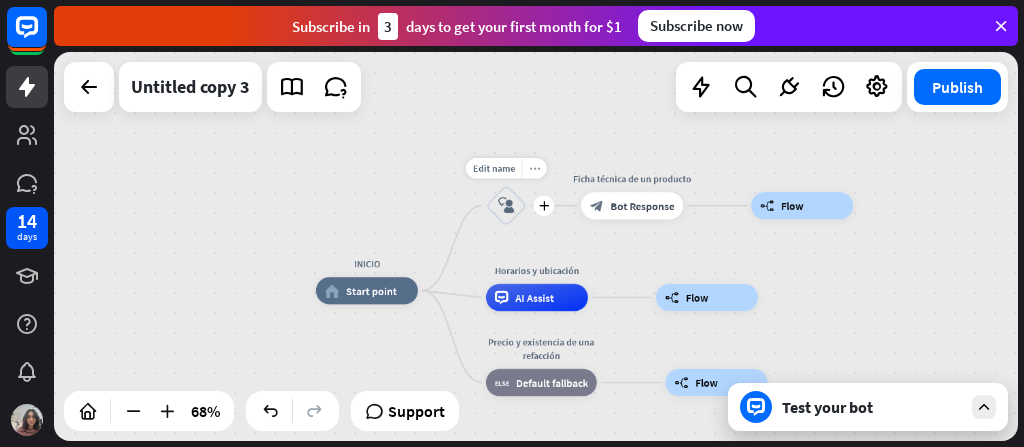 click on "more_horiz" at bounding box center [534, 168] 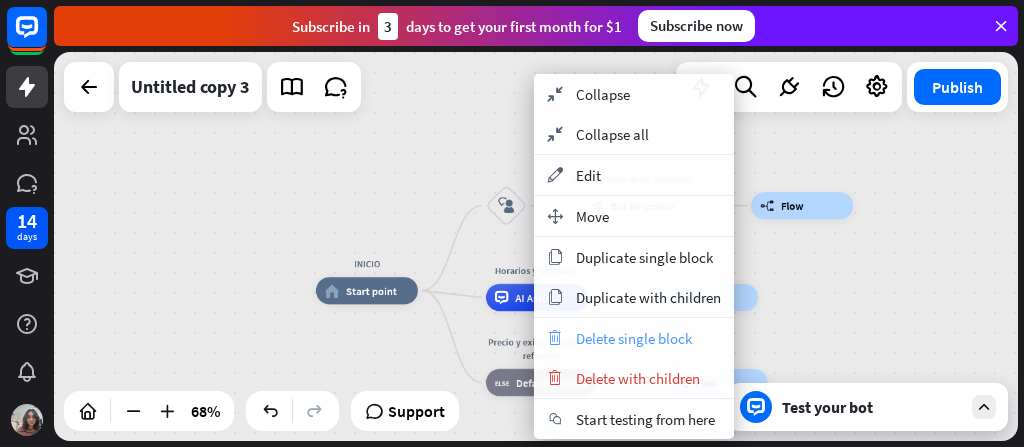 click on "Delete single block" at bounding box center [634, 338] 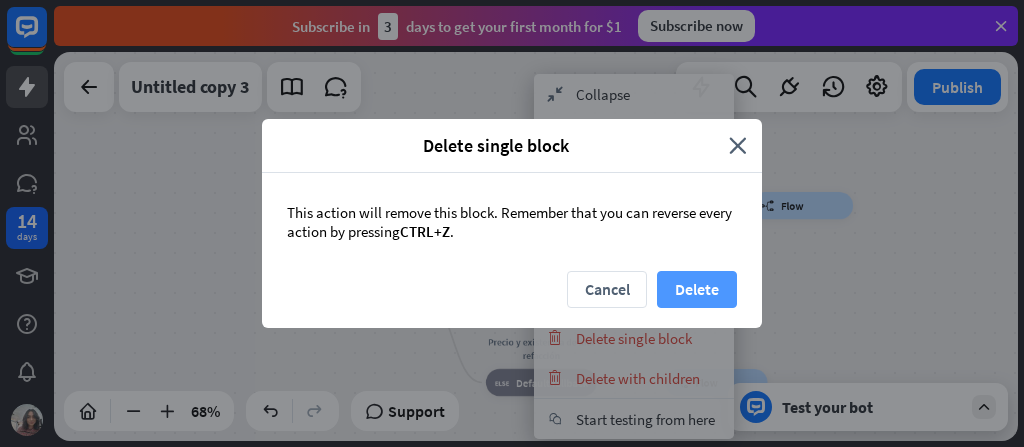 click on "Delete" at bounding box center [697, 289] 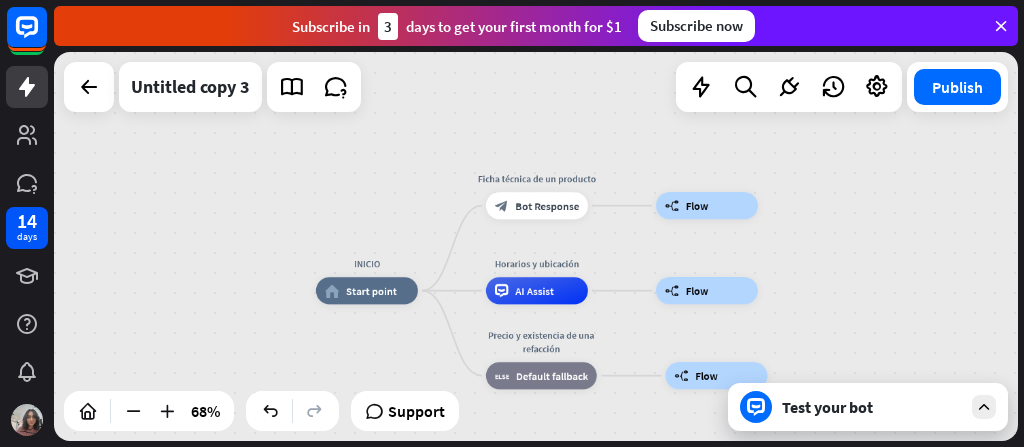 click on "INICIO   home_2   Start point                 Ficha técnica de un producto   block_bot_response   Bot Response                   builder_tree   Flow                 Horarios y ubicación     AI Assist                   builder_tree   Flow                 Precio y existencia de una refacción   block_fallback   Default fallback                   builder_tree   Flow" at bounding box center [536, 246] 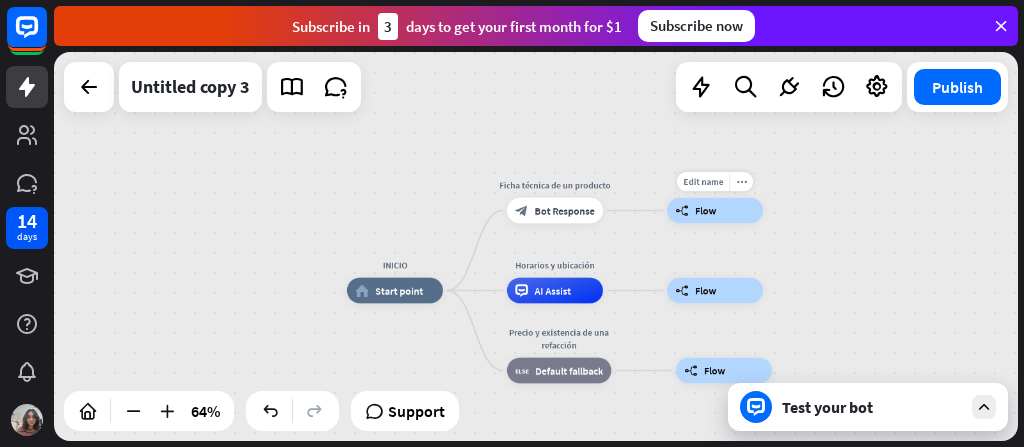 click on "Flow" at bounding box center (705, 210) 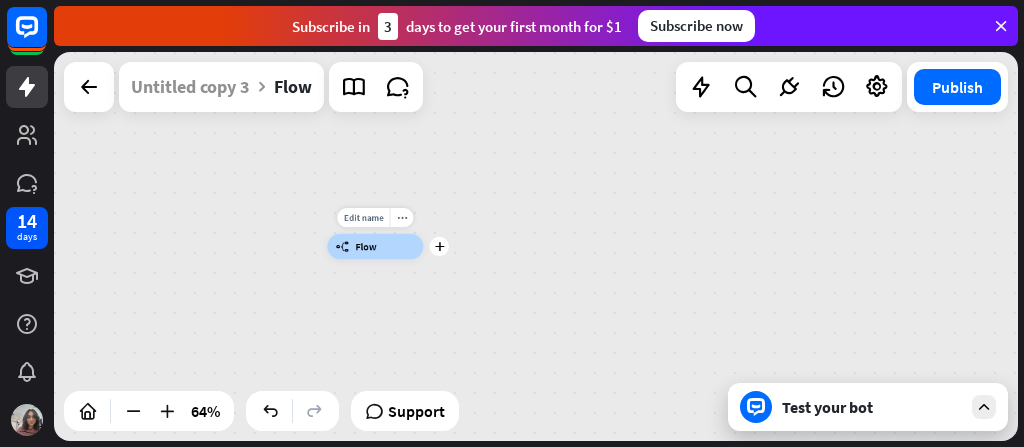 click on "builder_tree   Flow" at bounding box center (375, 247) 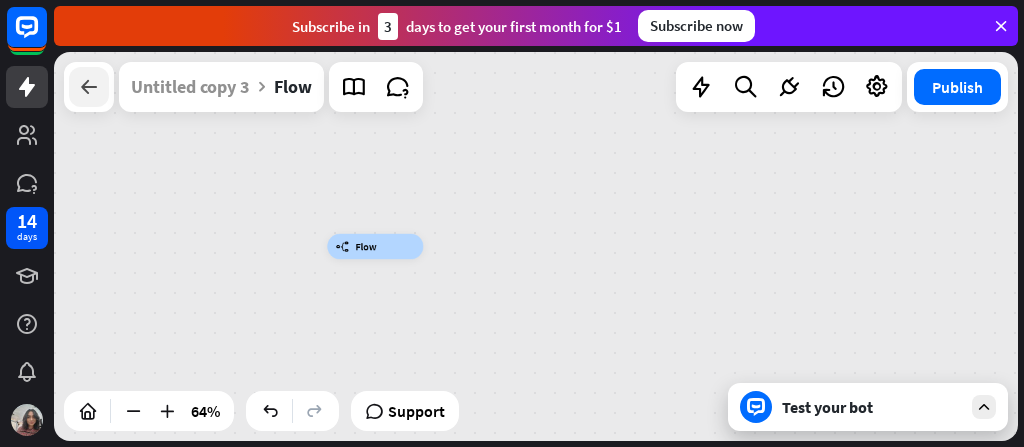 click at bounding box center [89, 87] 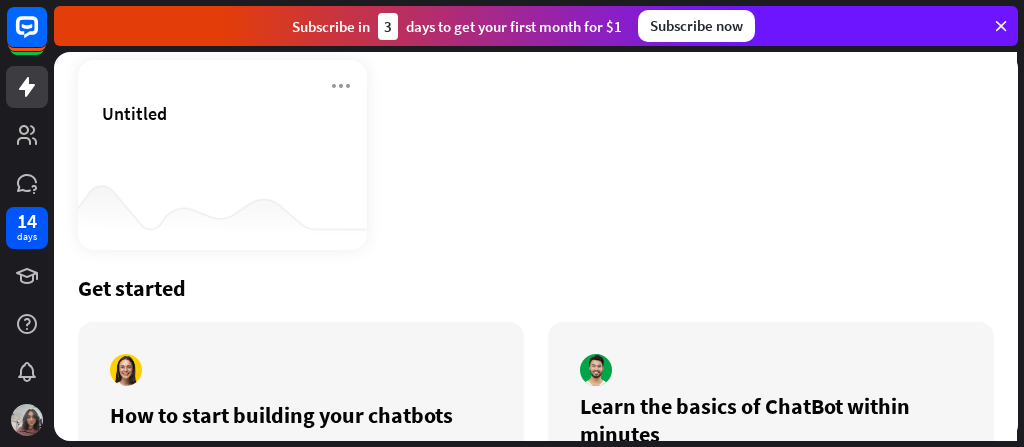 scroll, scrollTop: 0, scrollLeft: 0, axis: both 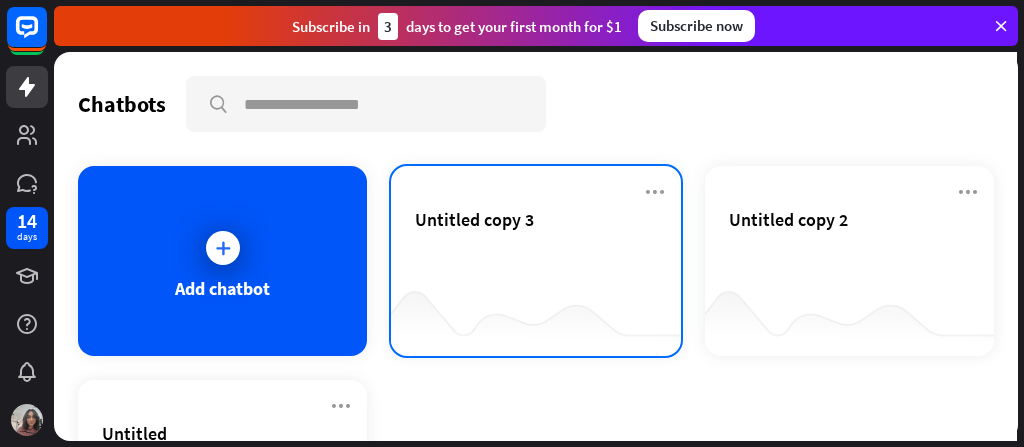 click on "Untitled copy 3" at bounding box center [535, 219] 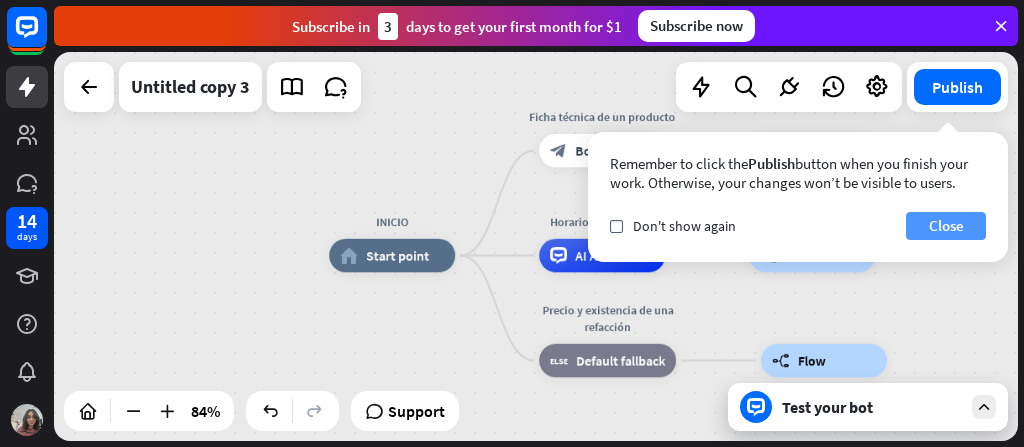 click on "Close" at bounding box center [946, 226] 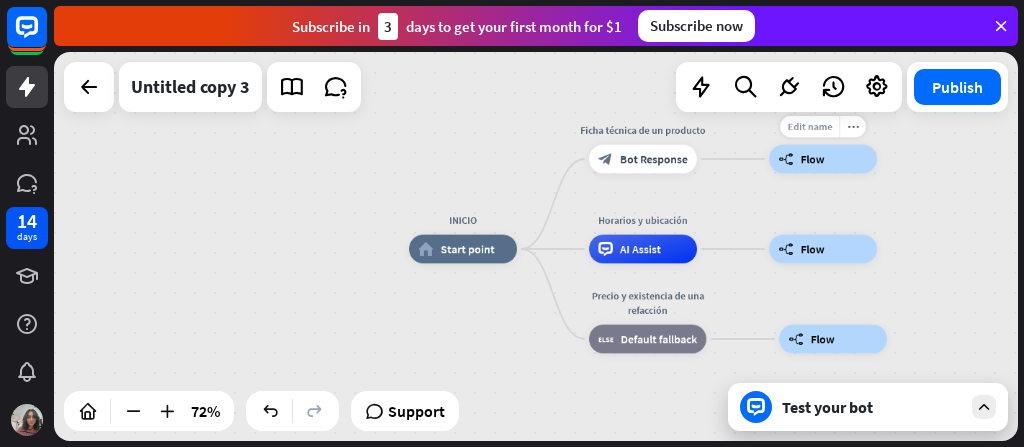 click on "Edit name" at bounding box center [809, 126] 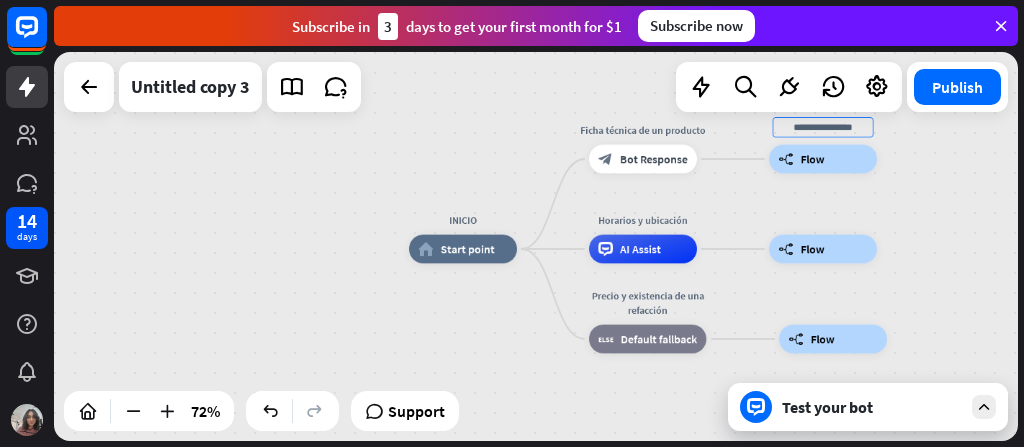 click at bounding box center (823, 127) 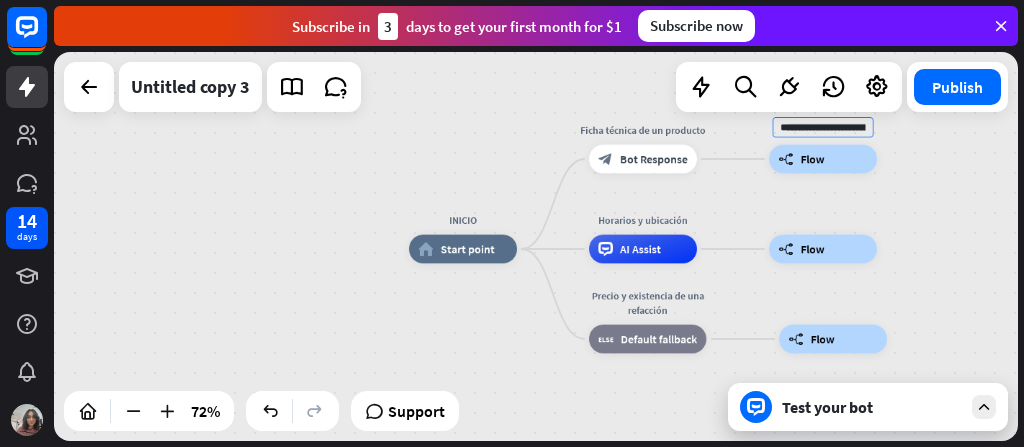 scroll, scrollTop: 0, scrollLeft: 511, axis: horizontal 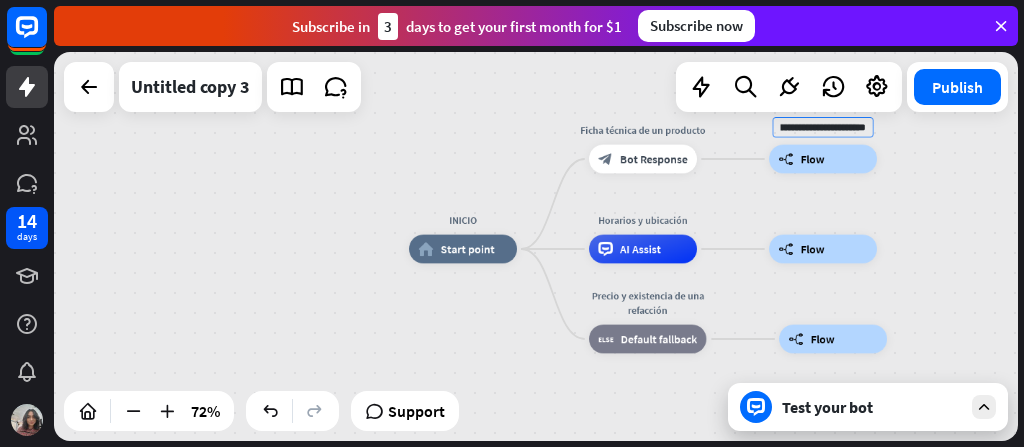 type on "**********" 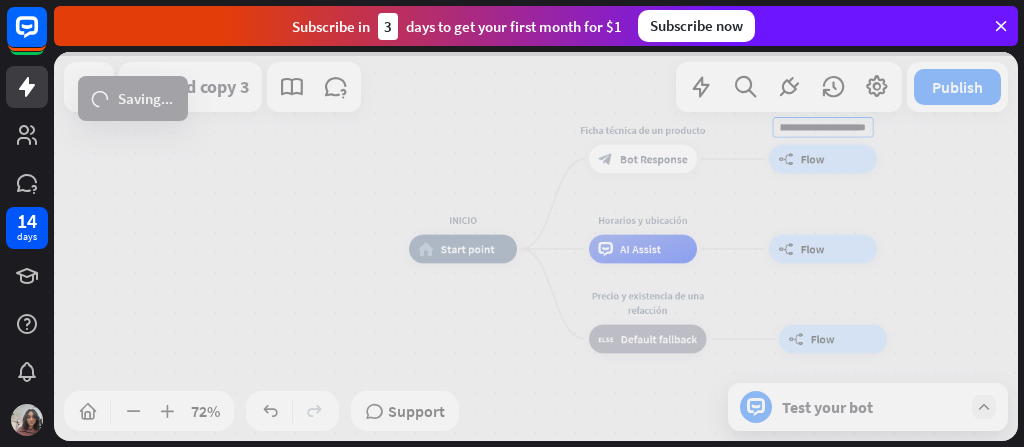 click on "**********" at bounding box center [536, 246] 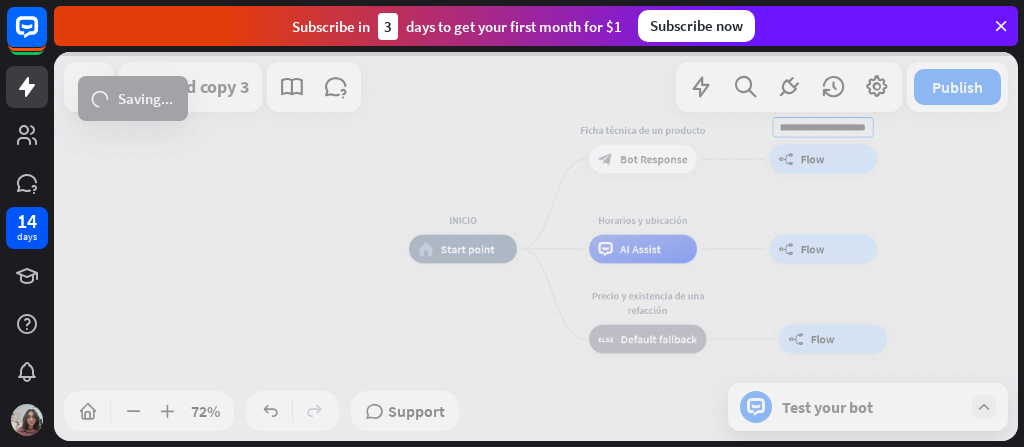 scroll, scrollTop: 0, scrollLeft: 0, axis: both 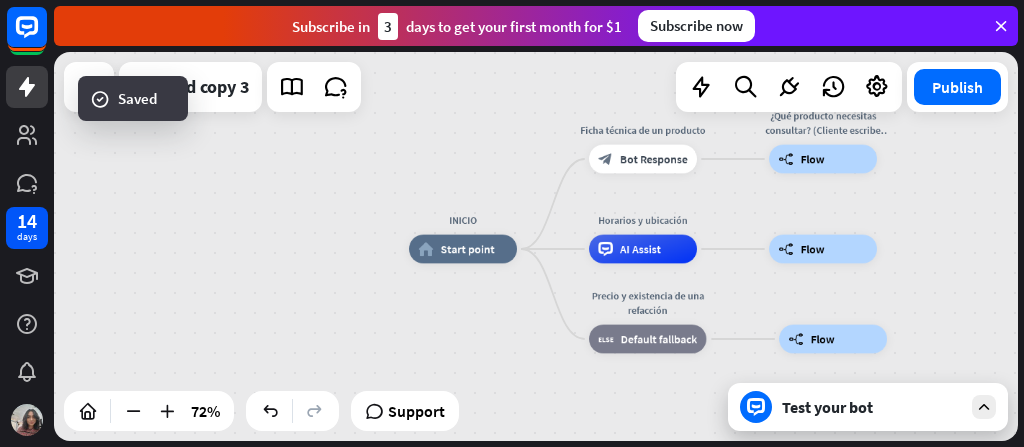 click on "INICIO   home_2   Start point                 Ficha técnica de un producto   block_bot_response   Bot Response       Edit name   more_horiz           ¿Qué producto necesitas consultar? (Cliente escribe nombre o código) Te comparto la ficha técnica en PDF   builder_tree   Flow                 Horarios y ubicación     AI Assist                   builder_tree   Flow                 Precio y existencia de una refacción   block_fallback   Default fallback                   builder_tree   Flow" at bounding box center (536, 246) 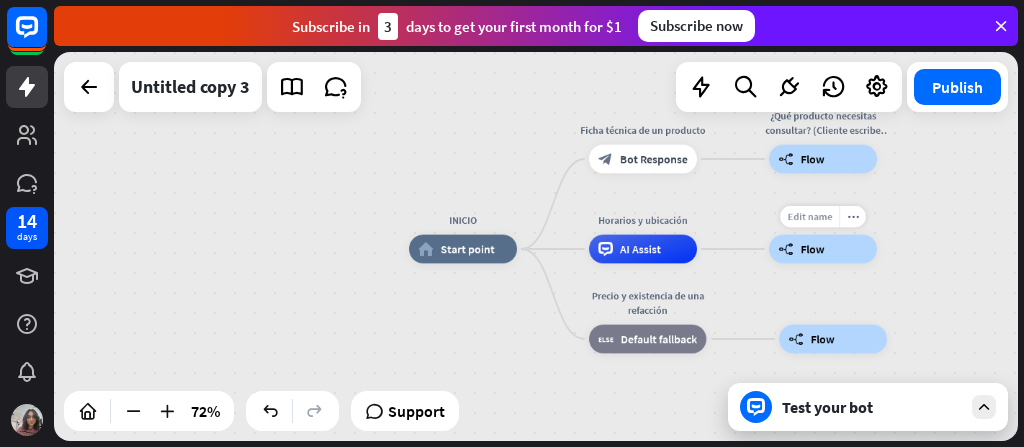 click on "Edit name" at bounding box center [809, 216] 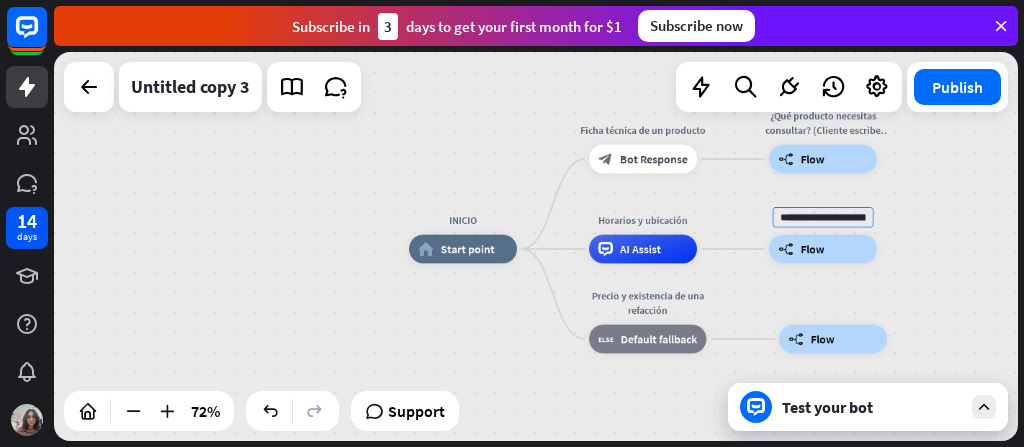 scroll, scrollTop: 0, scrollLeft: 324, axis: horizontal 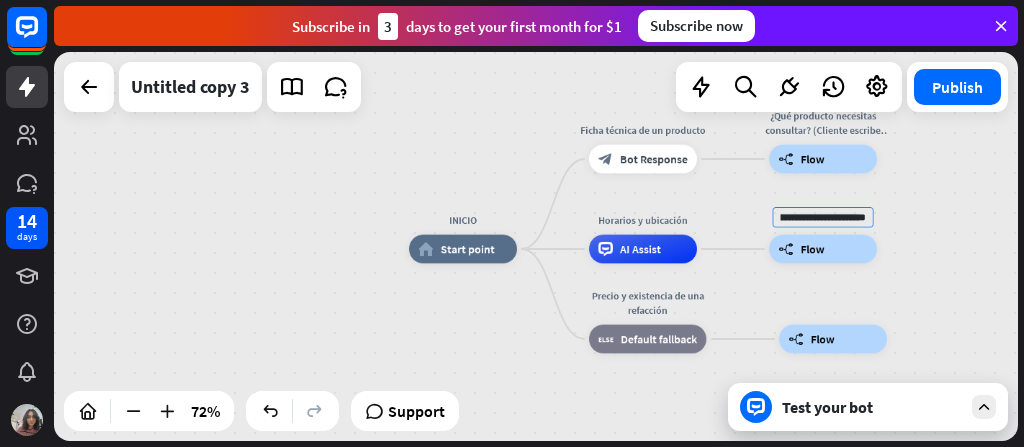 type on "**********" 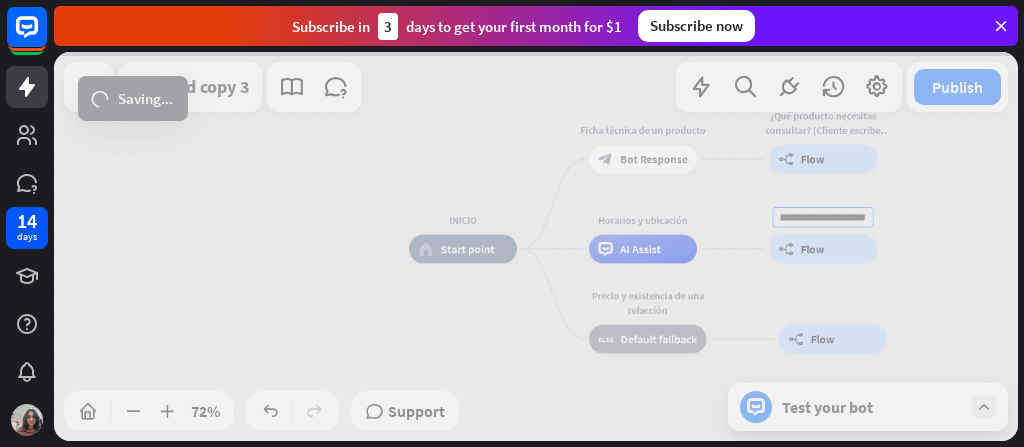 click on "**********" at bounding box center [536, 246] 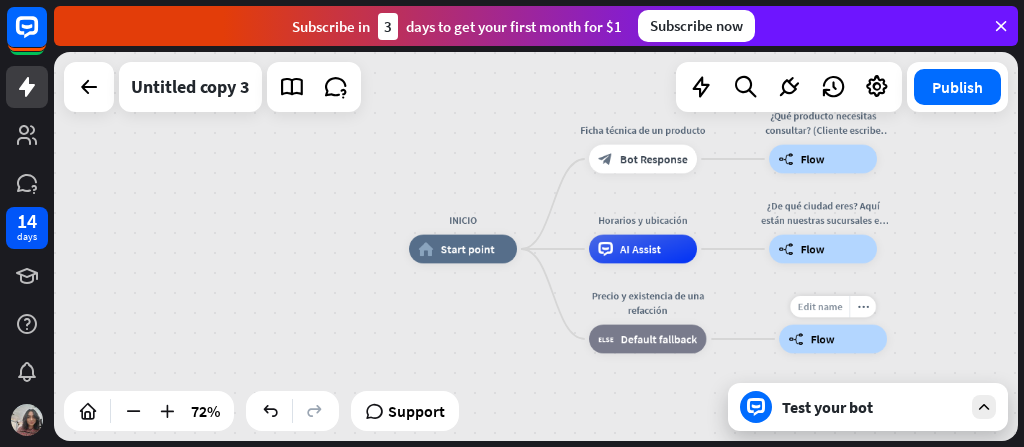 click on "Edit name" at bounding box center (819, 307) 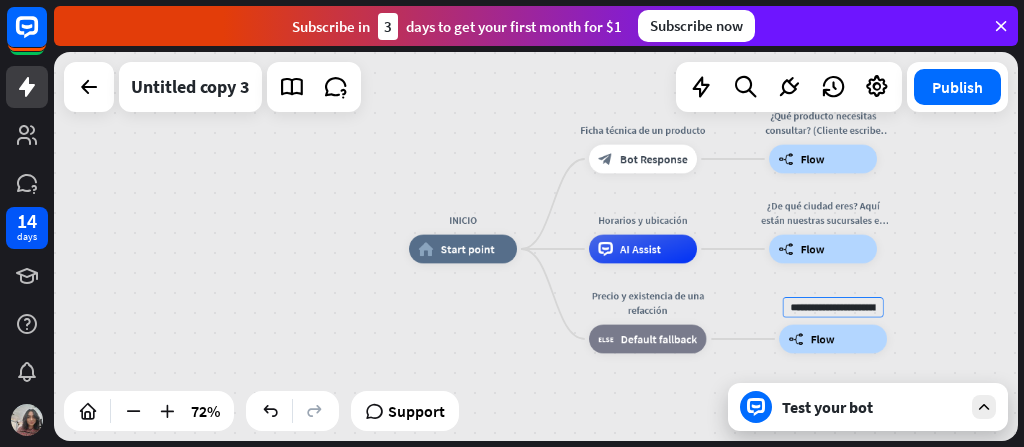 scroll, scrollTop: 0, scrollLeft: 662, axis: horizontal 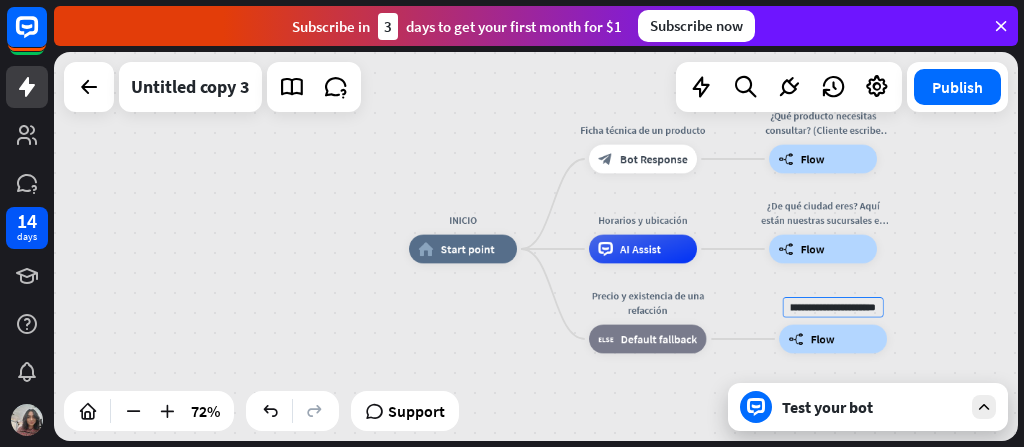 type on "**********" 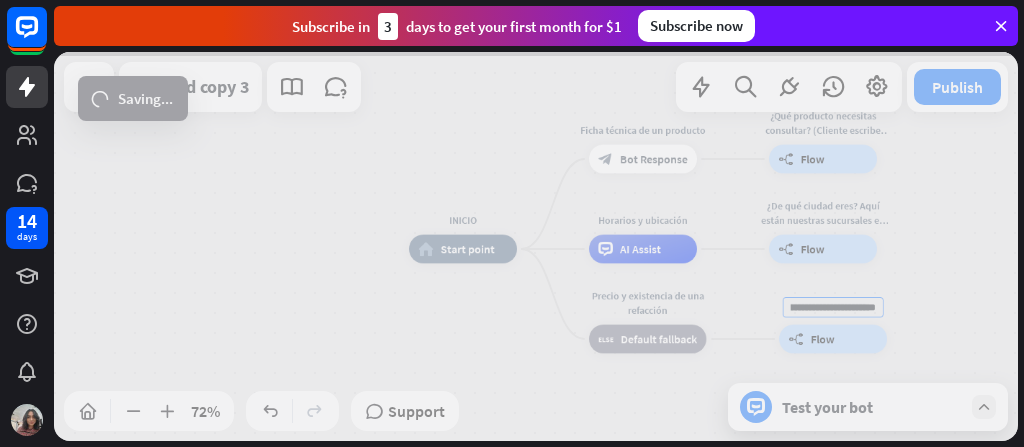click on "**********" at bounding box center [536, 246] 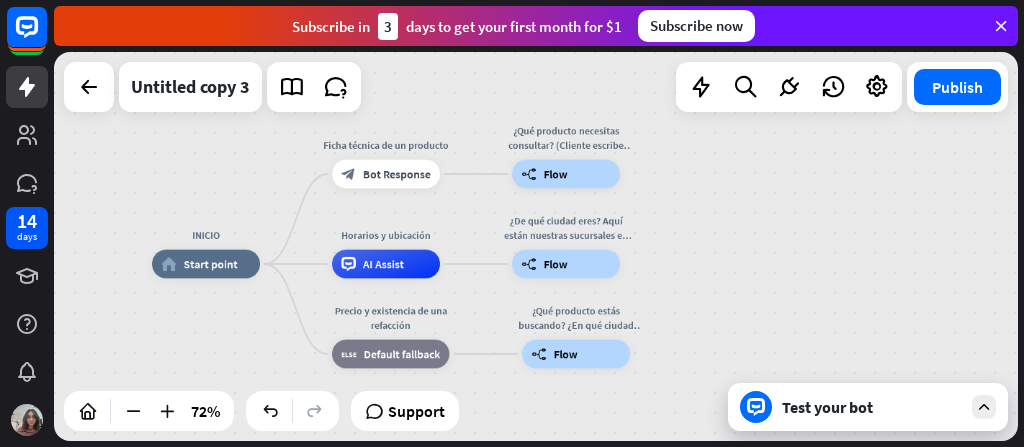 drag, startPoint x: 480, startPoint y: 145, endPoint x: 245, endPoint y: 160, distance: 235.47824 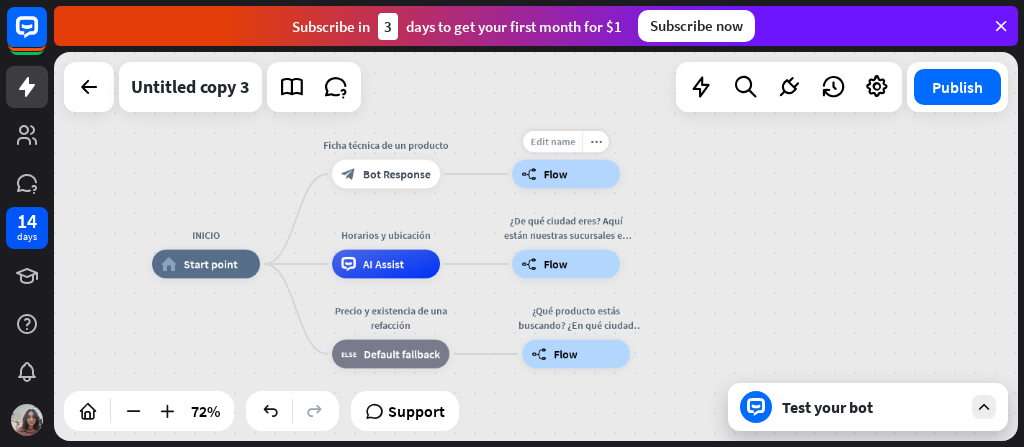 click on "Edit name" at bounding box center (552, 141) 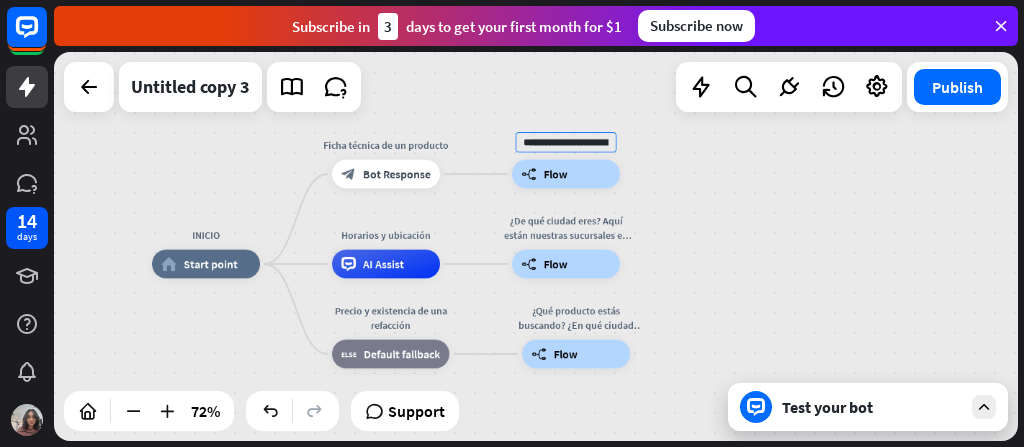scroll, scrollTop: 0, scrollLeft: 511, axis: horizontal 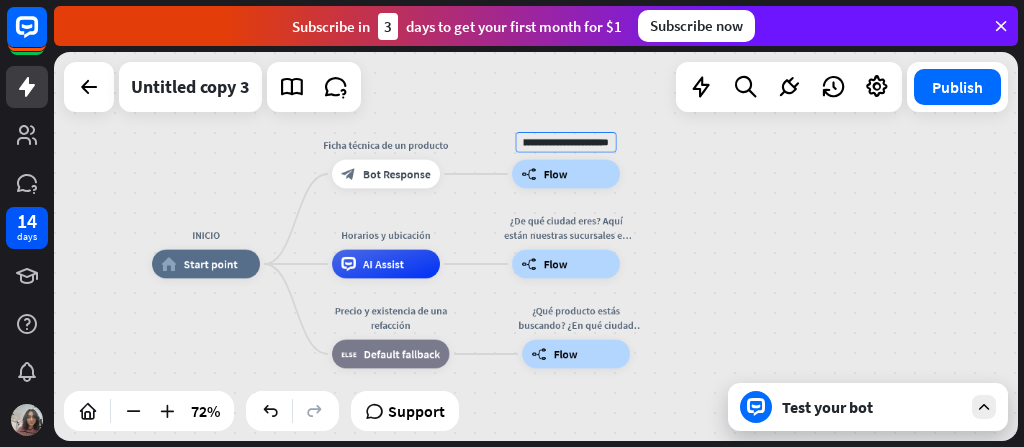 click on "**********" at bounding box center (566, 142) 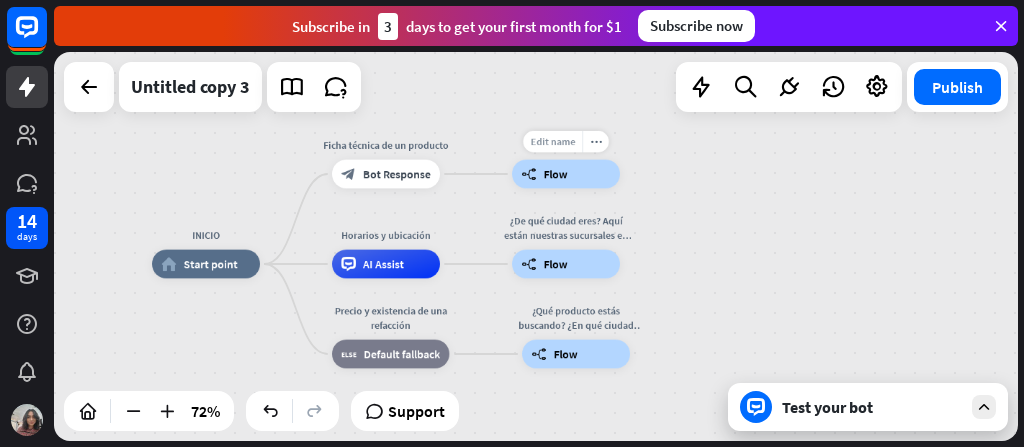 click on "Edit name" at bounding box center [552, 141] 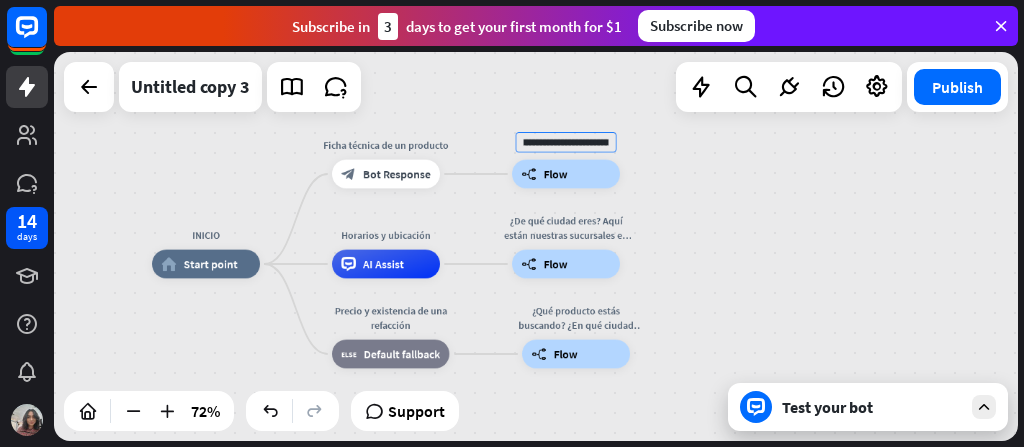 scroll, scrollTop: 0, scrollLeft: 132, axis: horizontal 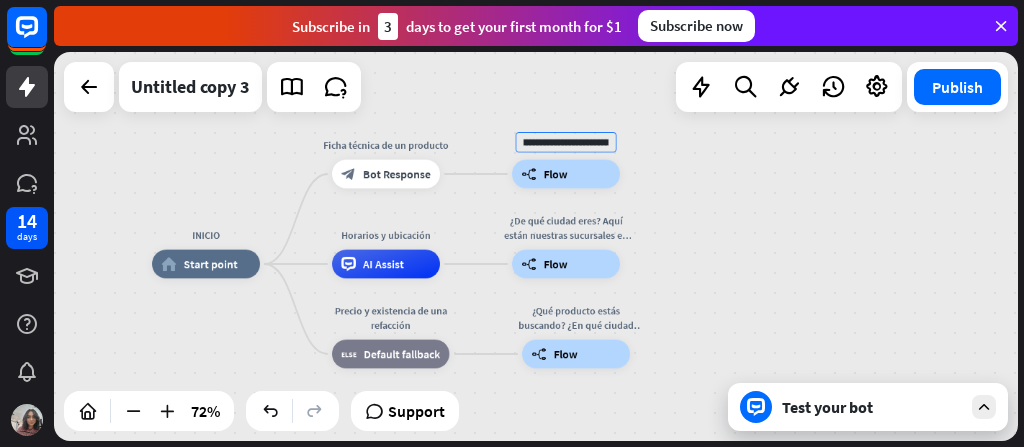 click on "**********" at bounding box center (536, 246) 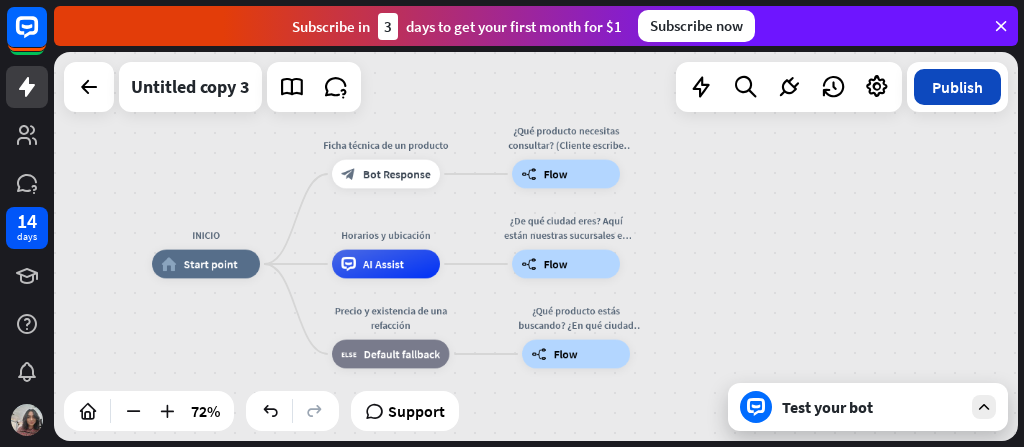 click on "Publish" at bounding box center [957, 87] 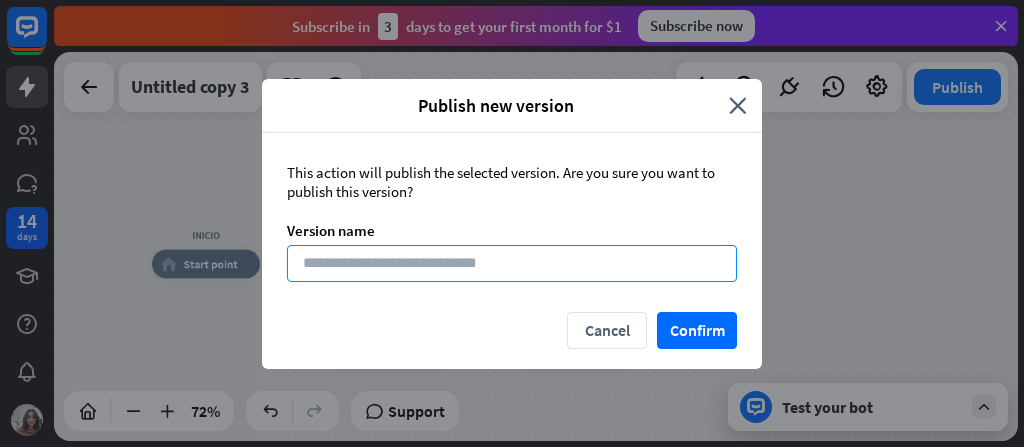 click at bounding box center (512, 263) 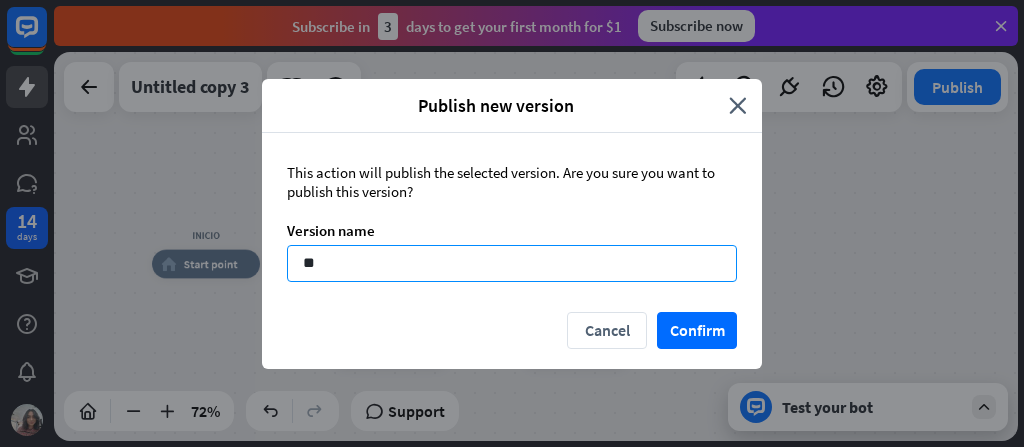 type on "*" 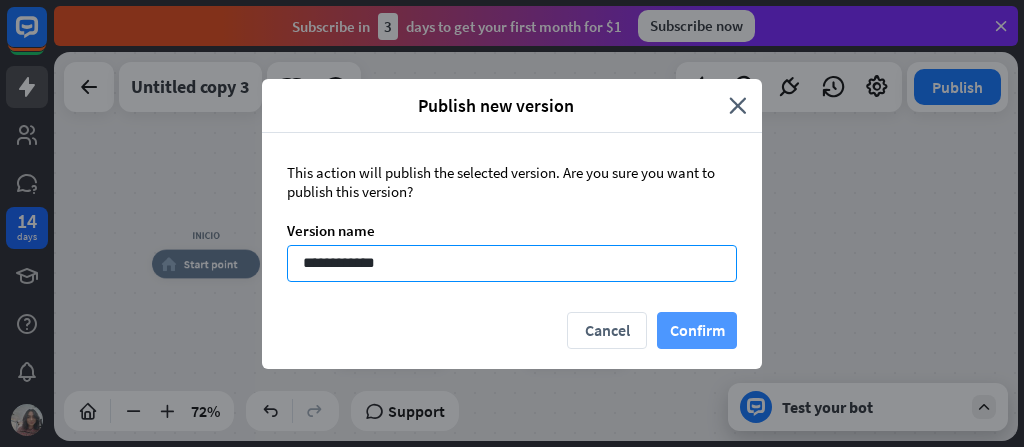 type on "**********" 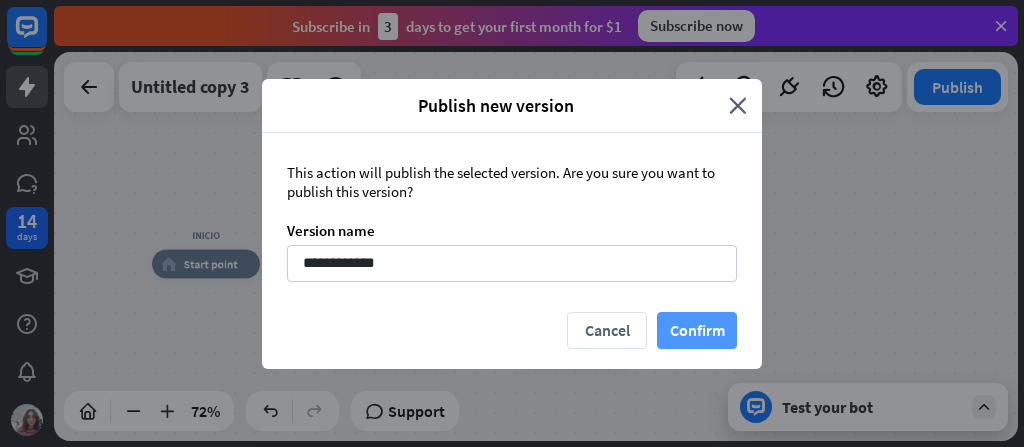click on "Confirm" at bounding box center [697, 330] 